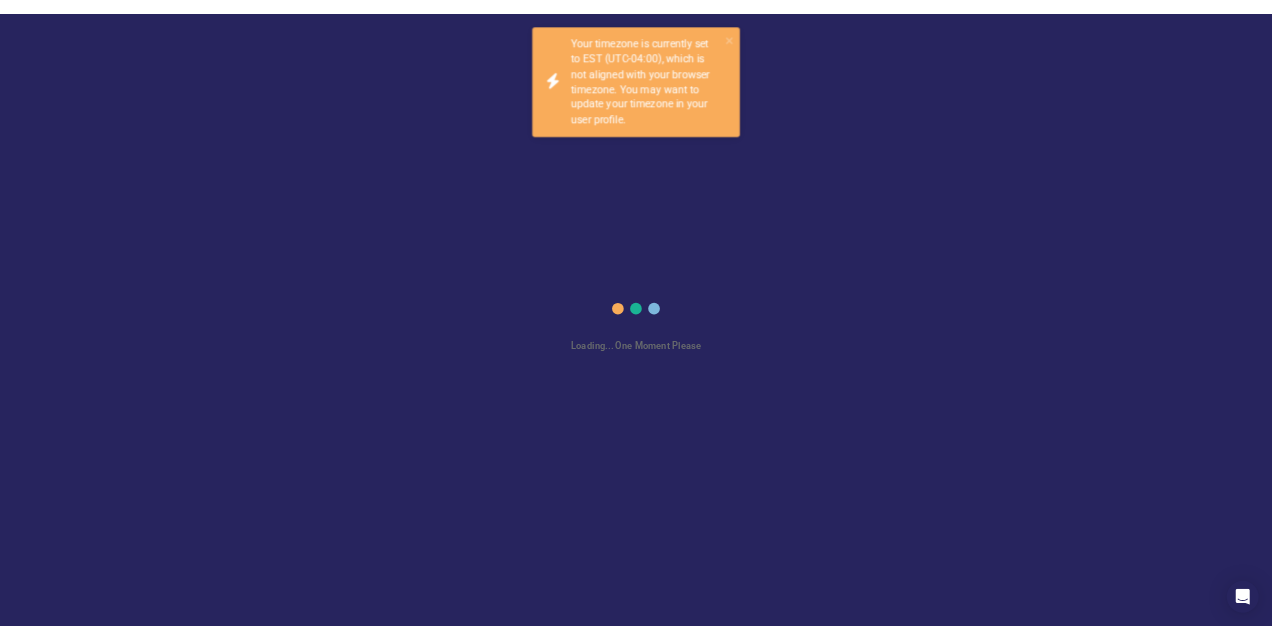 scroll, scrollTop: 0, scrollLeft: 0, axis: both 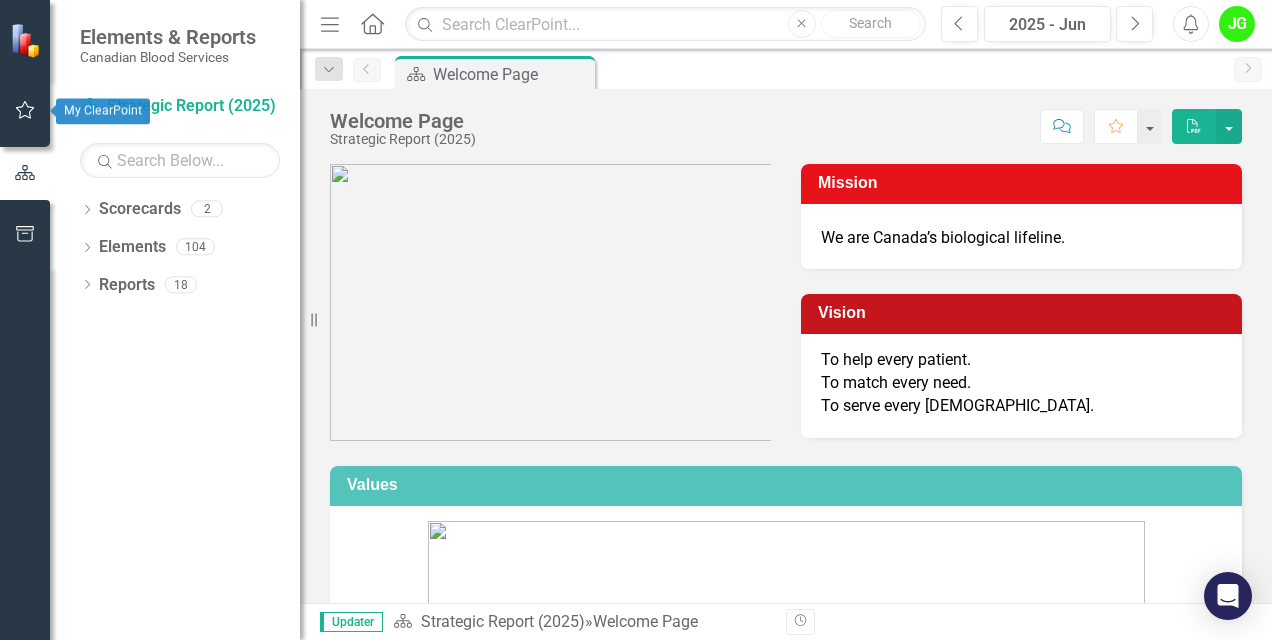 click 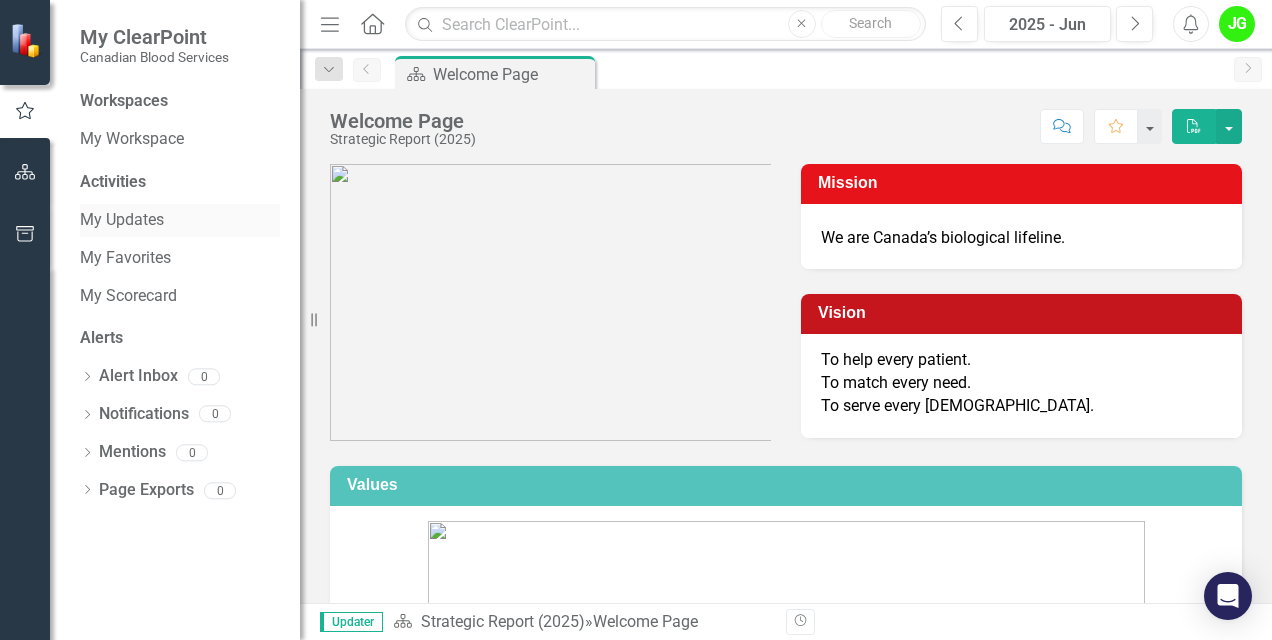 click on "My Updates" at bounding box center [180, 220] 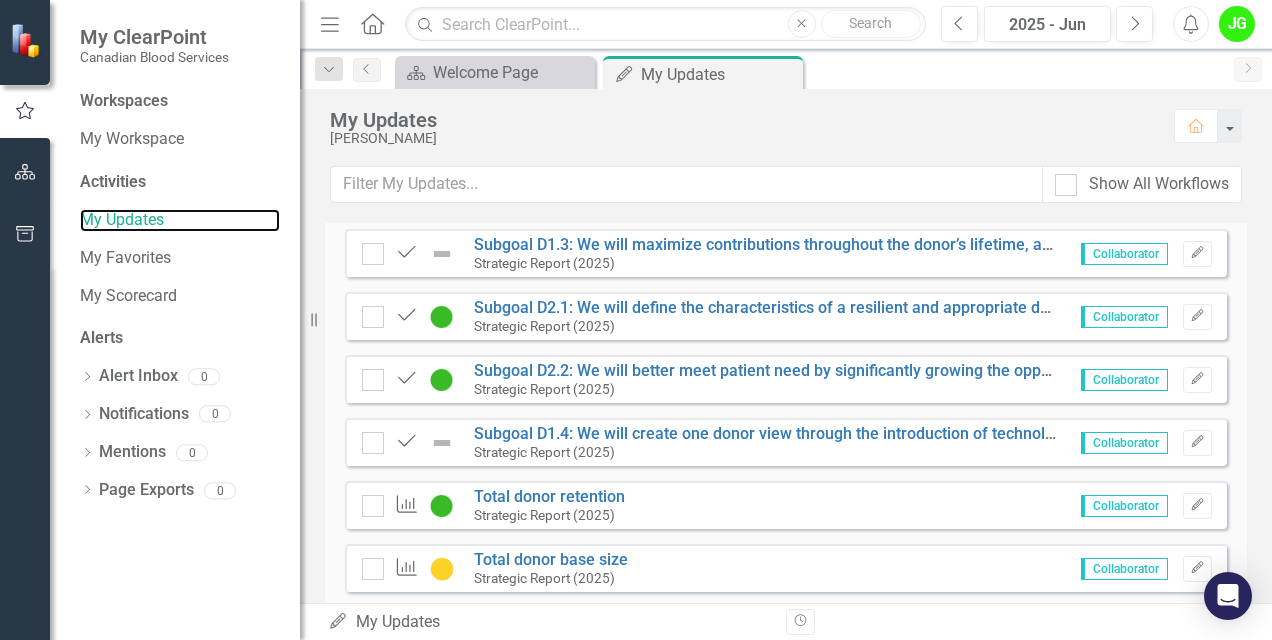 scroll, scrollTop: 1000, scrollLeft: 0, axis: vertical 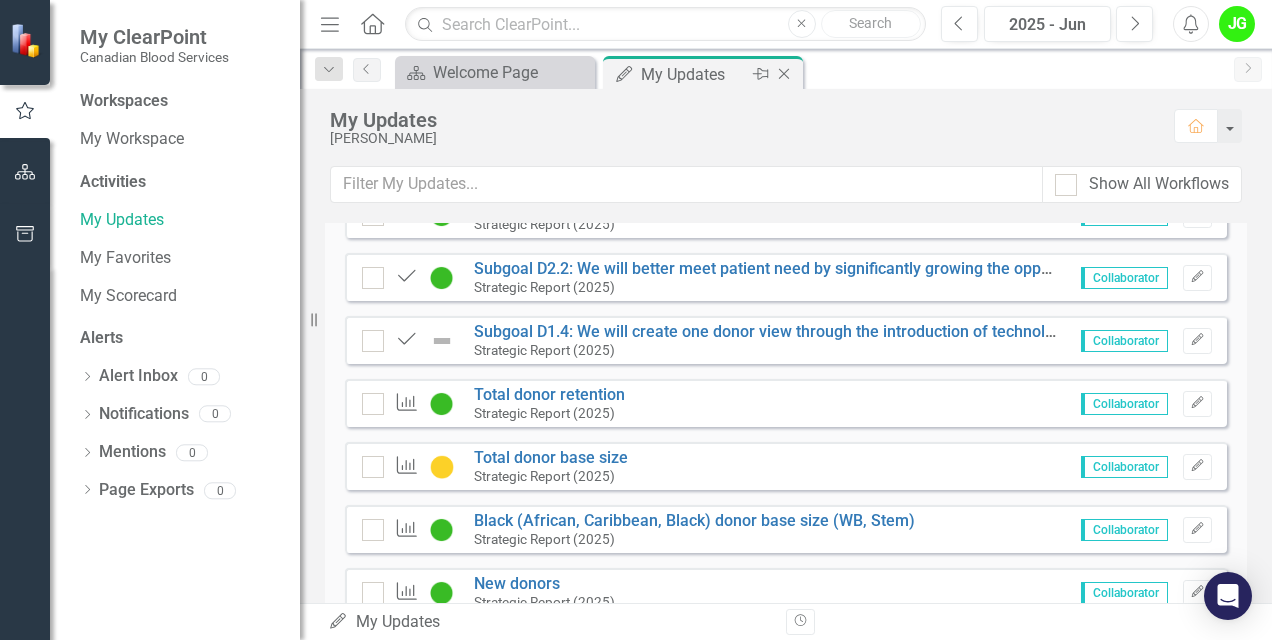 click 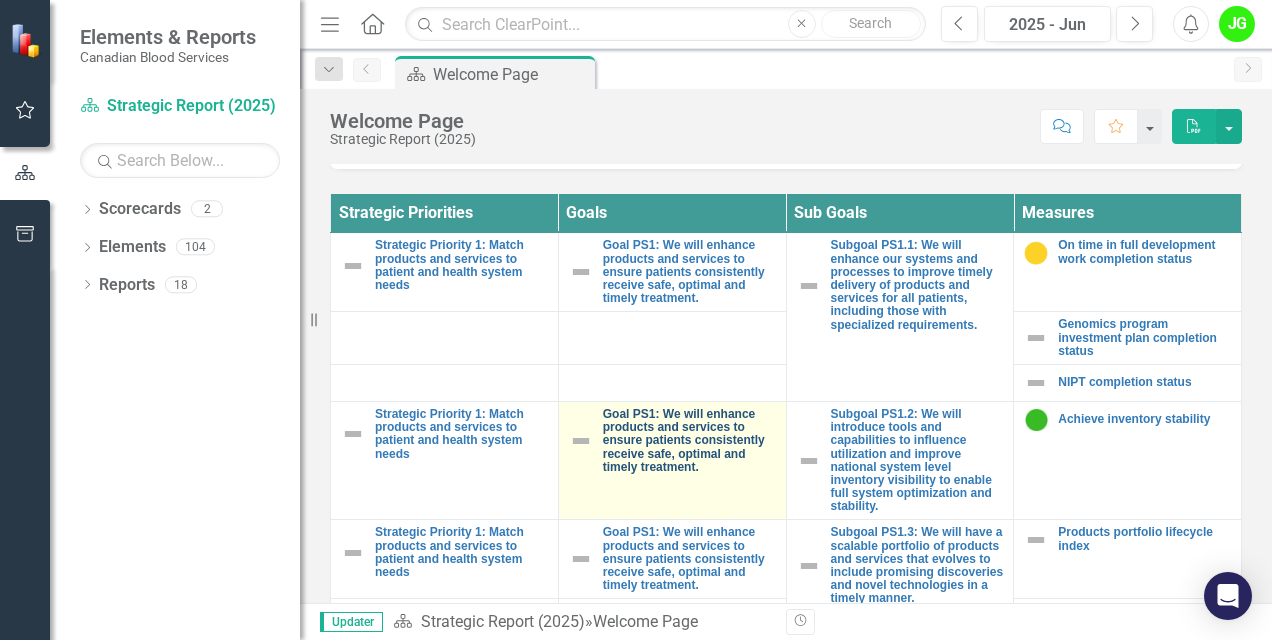 scroll, scrollTop: 700, scrollLeft: 0, axis: vertical 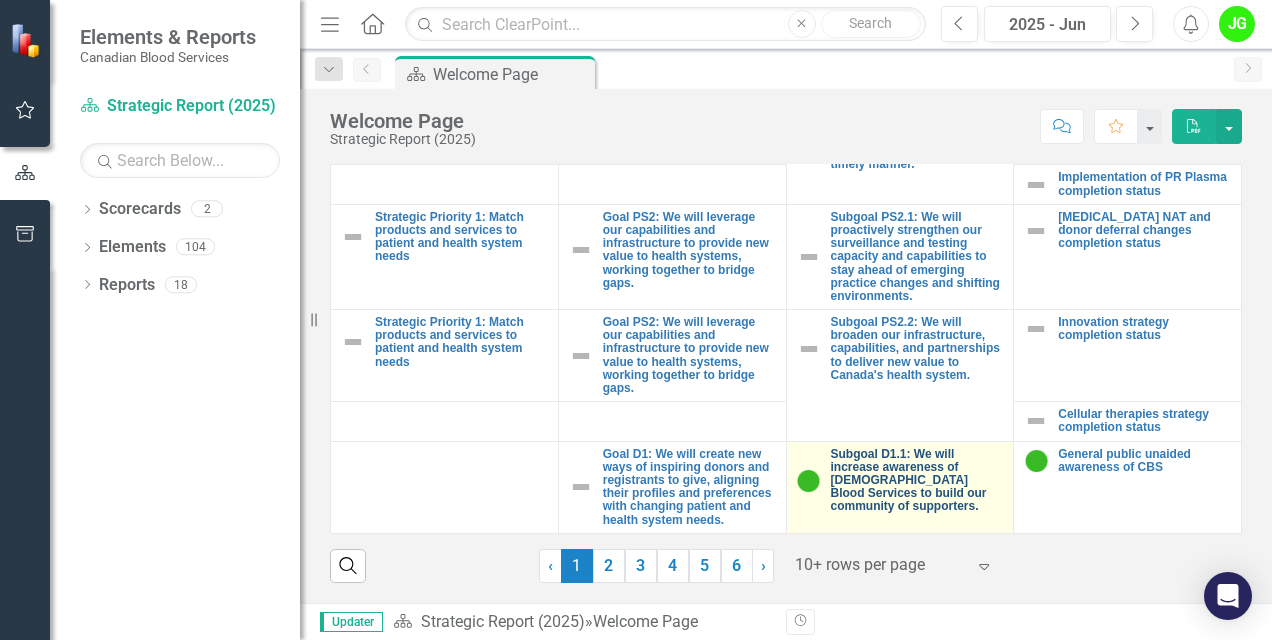click on "Subgoal D1.1: We will increase awareness of [DEMOGRAPHIC_DATA] Blood Services to build our community of supporters." at bounding box center (917, 481) 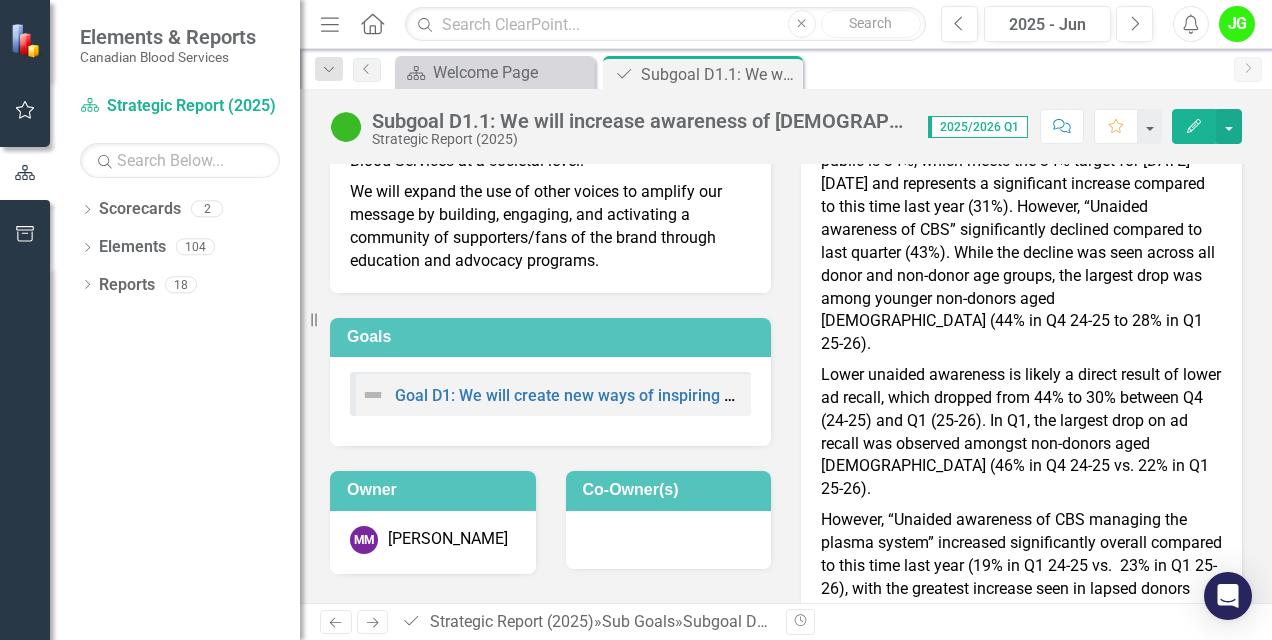 scroll, scrollTop: 0, scrollLeft: 0, axis: both 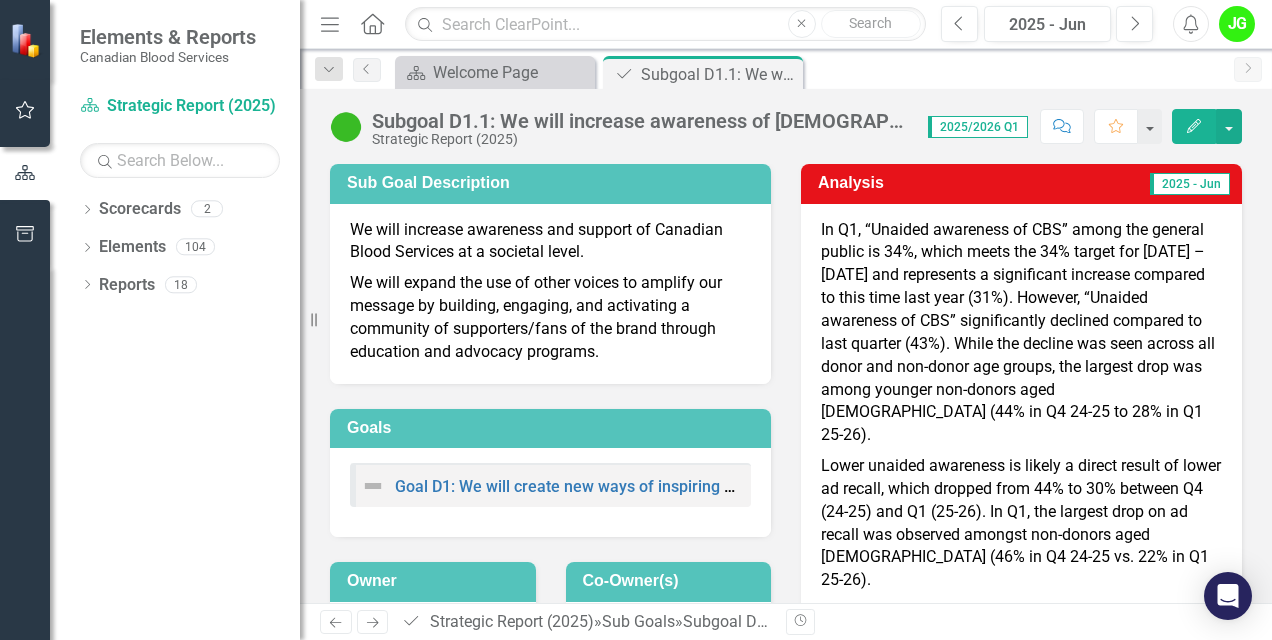 click on "Close" 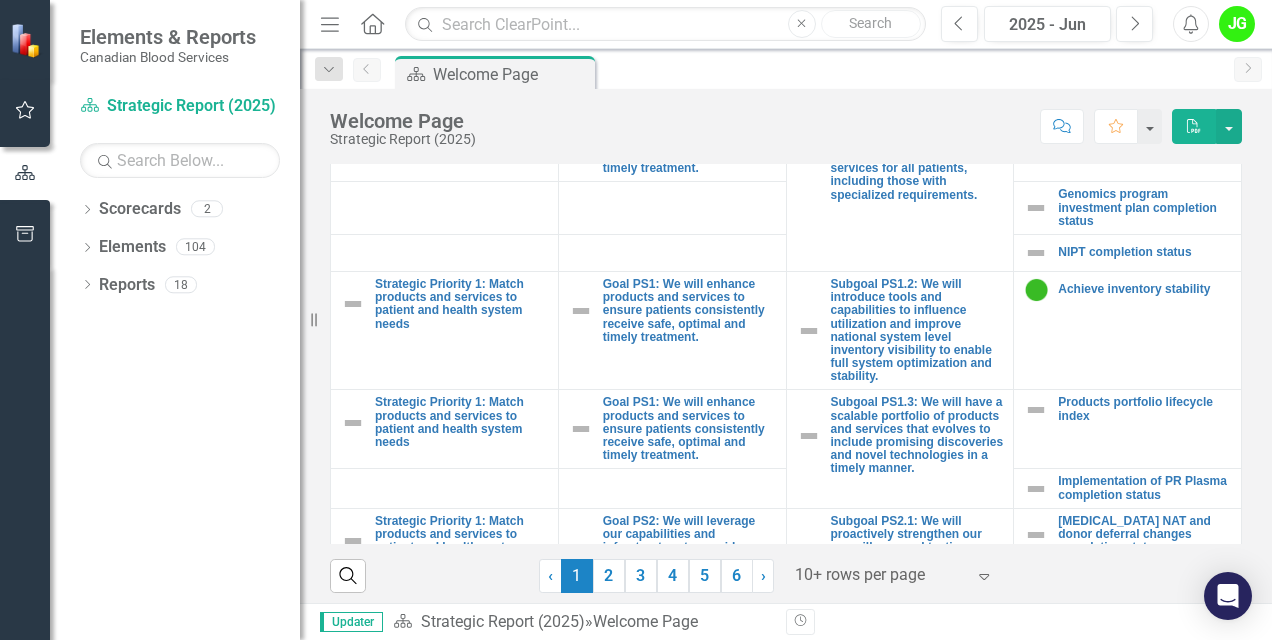 scroll, scrollTop: 853, scrollLeft: 0, axis: vertical 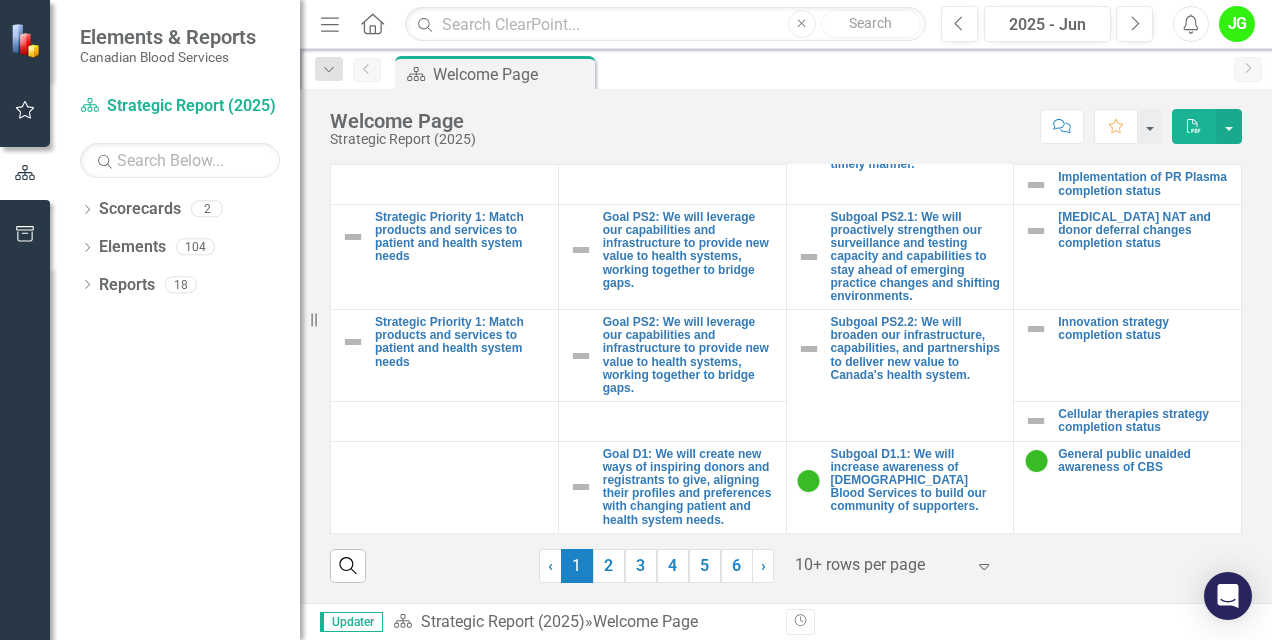 click at bounding box center (880, 565) 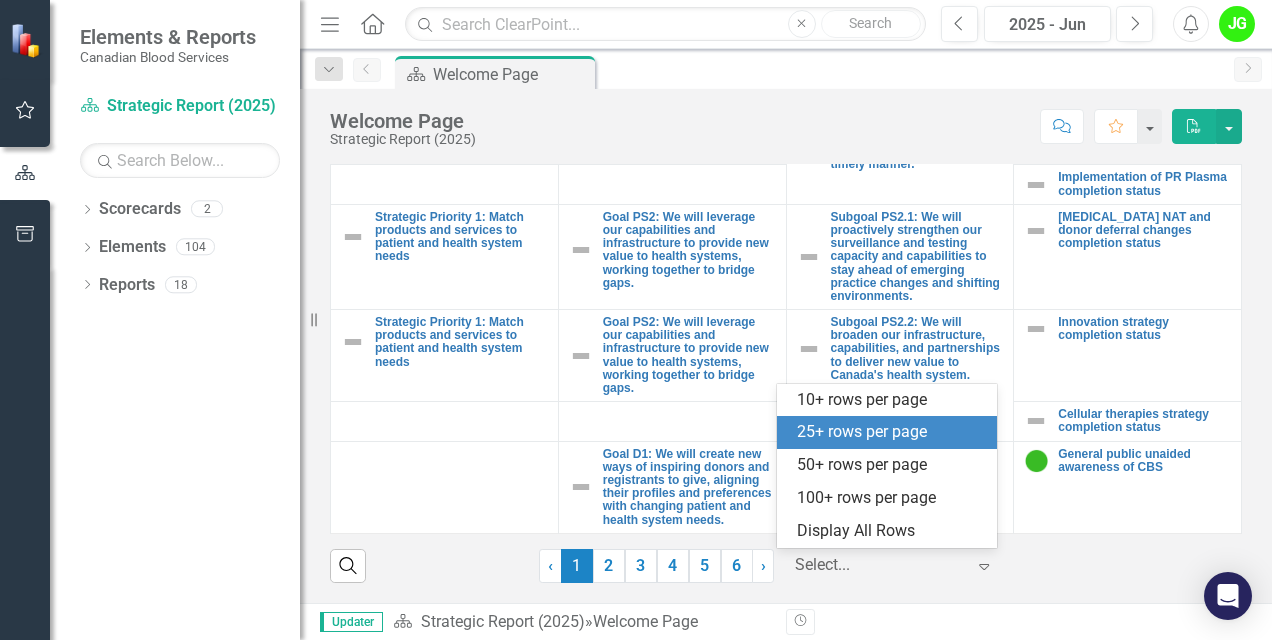 click on "25+ rows per page" at bounding box center [891, 432] 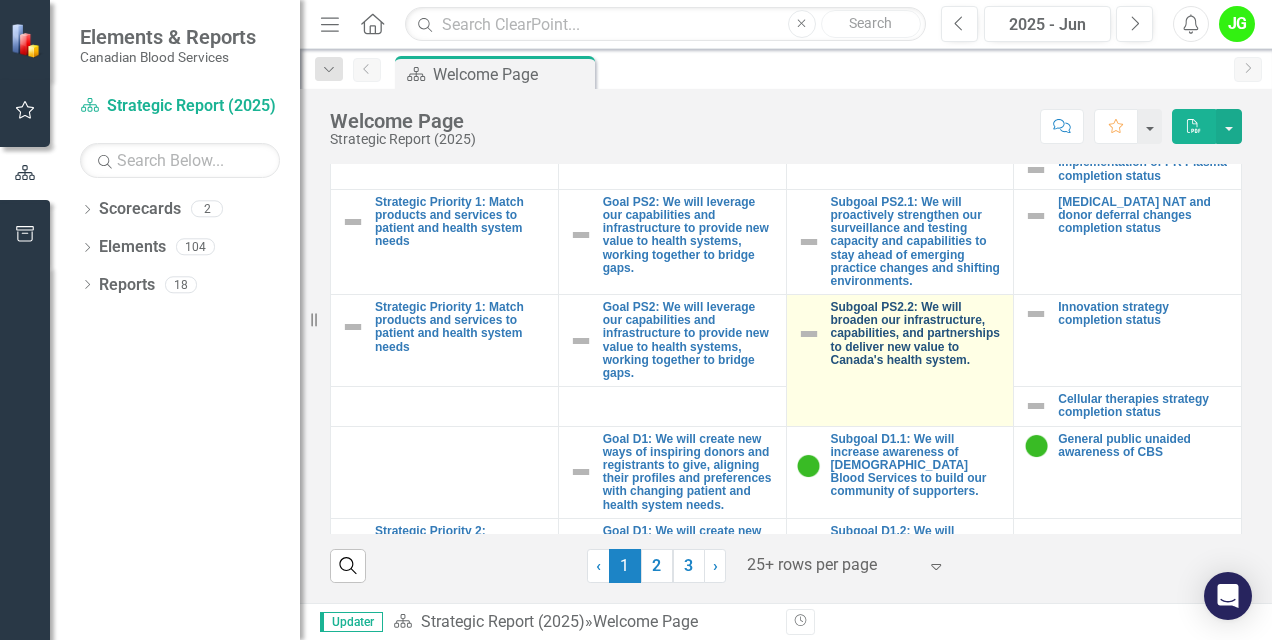 scroll, scrollTop: 609, scrollLeft: 0, axis: vertical 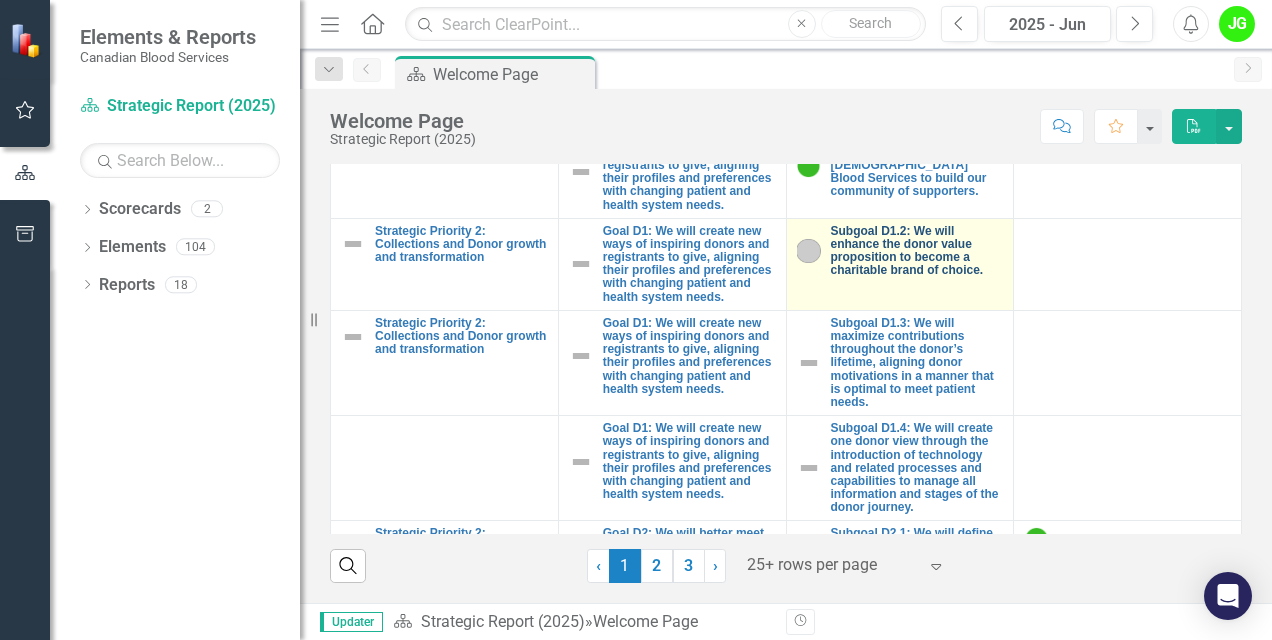 click on "Subgoal D1.2: We will enhance the donor value proposition to become a charitable brand of choice." at bounding box center (917, 251) 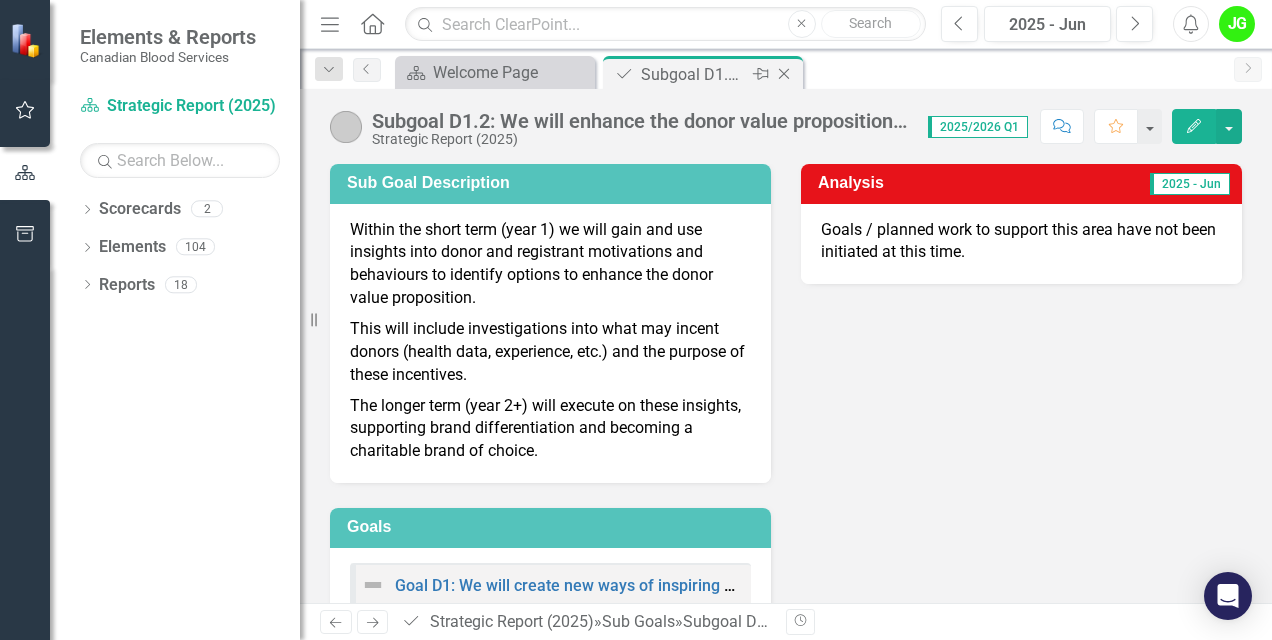 click 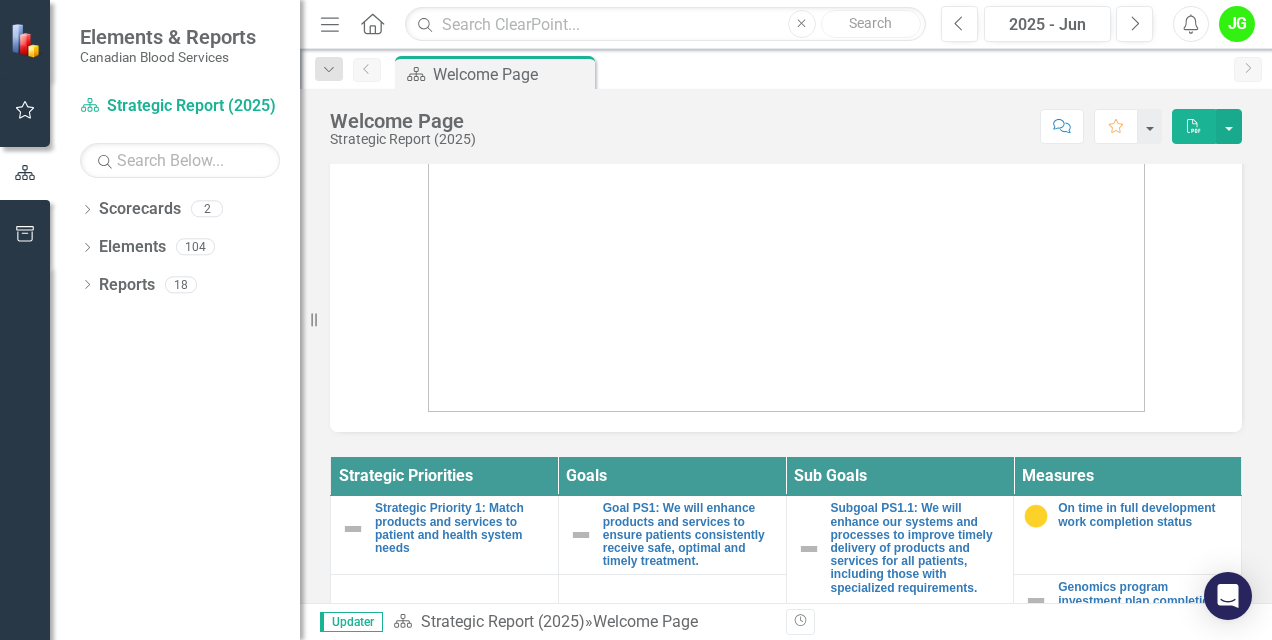 scroll, scrollTop: 700, scrollLeft: 0, axis: vertical 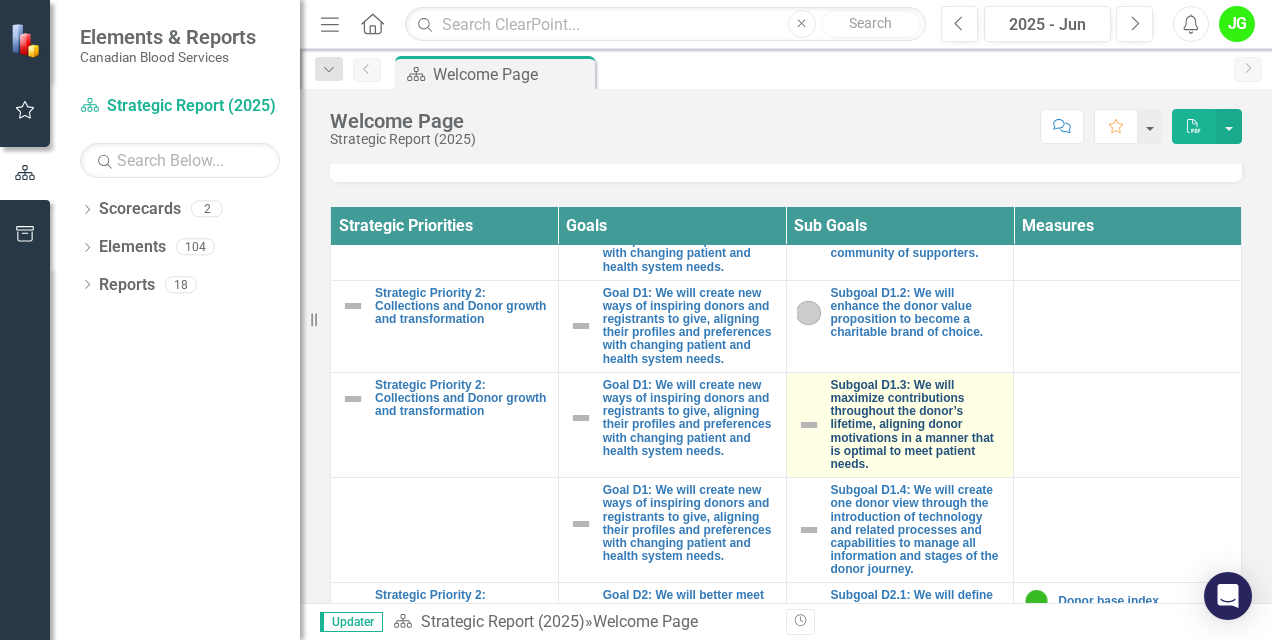 click on "Subgoal D1.3: We will maximize contributions throughout the donor’s lifetime, aligning donor motivations in a manner that is optimal to meet patient needs." at bounding box center [917, 425] 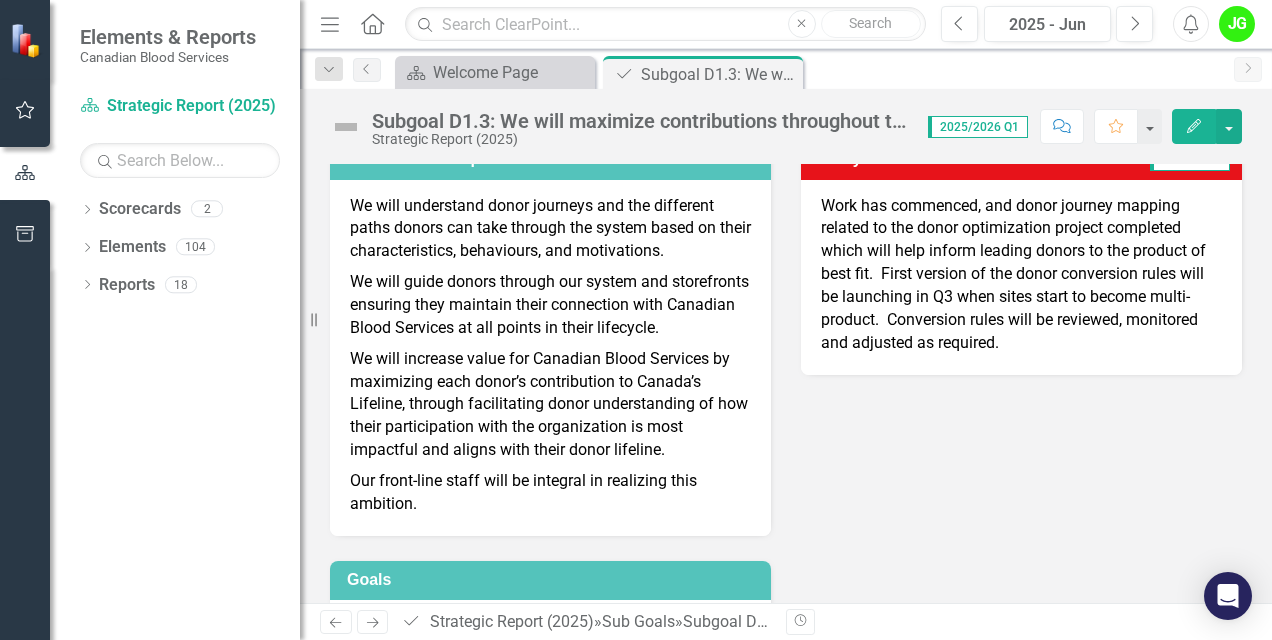 scroll, scrollTop: 0, scrollLeft: 0, axis: both 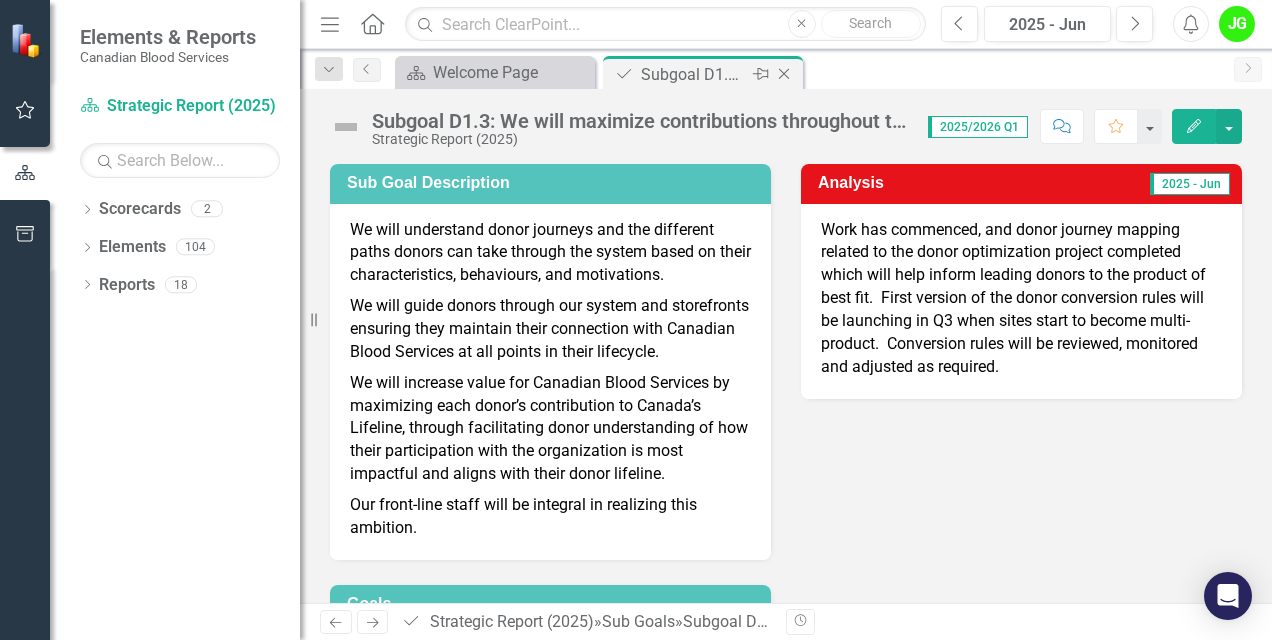 click on "Close" 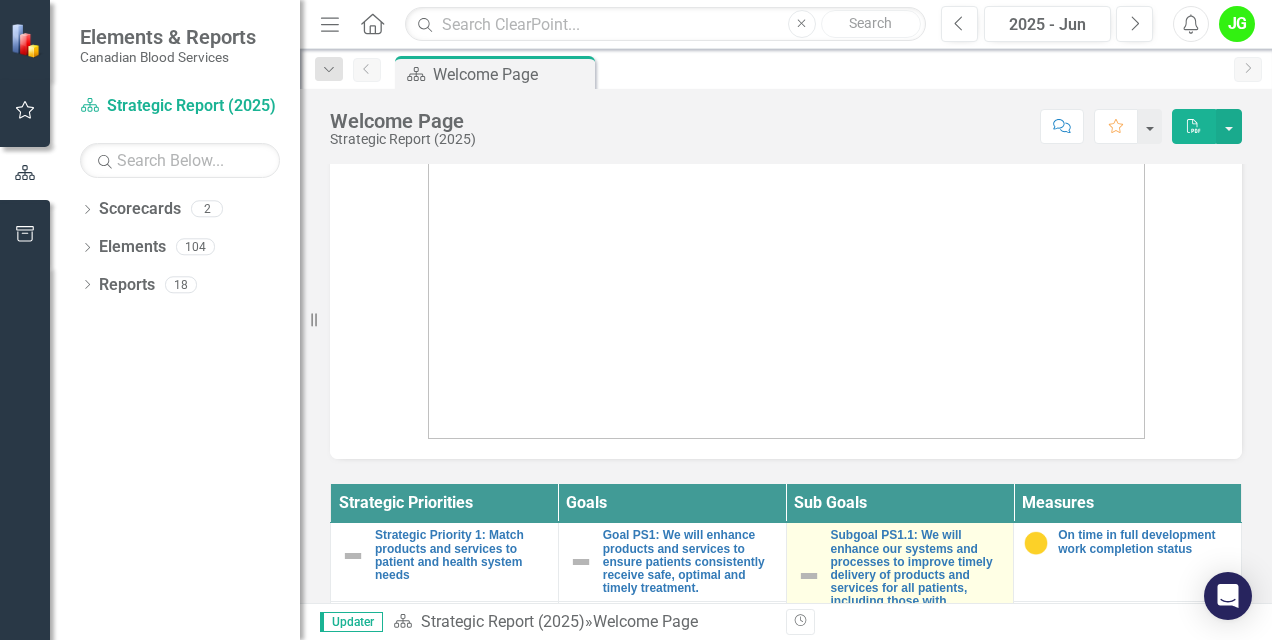 scroll, scrollTop: 600, scrollLeft: 0, axis: vertical 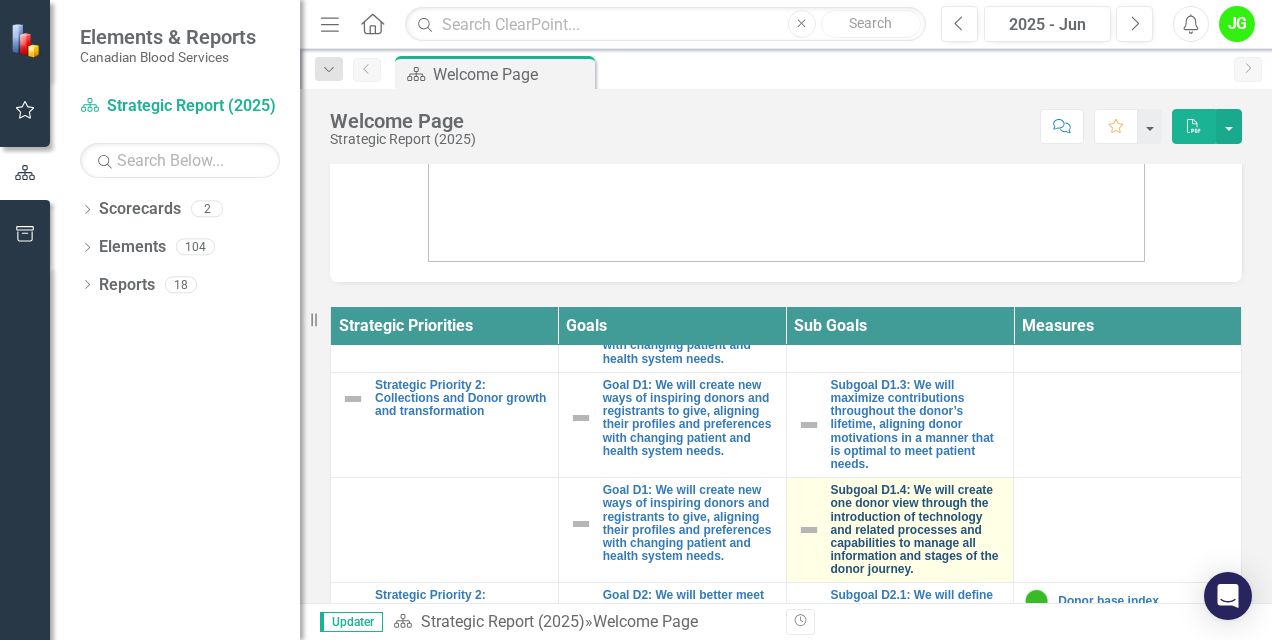 click on "Subgoal D1.4: We will create one donor view through the introduction of technology and related processes and capabilities to manage all information and stages of the donor journey." at bounding box center (917, 530) 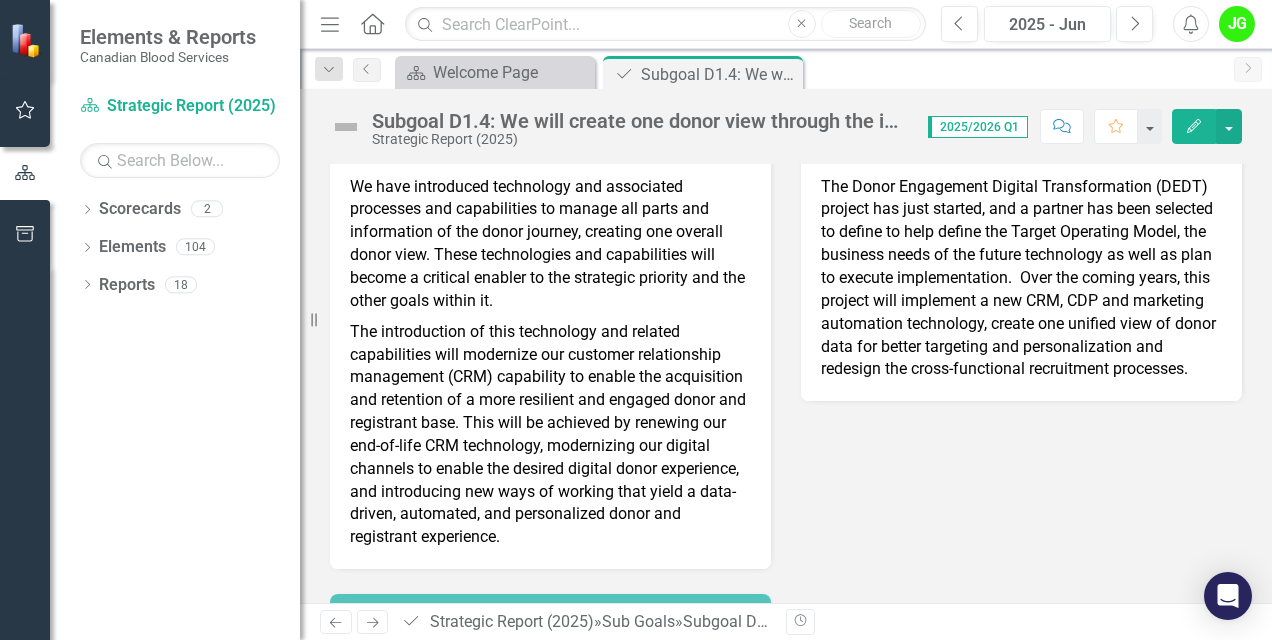 scroll, scrollTop: 0, scrollLeft: 0, axis: both 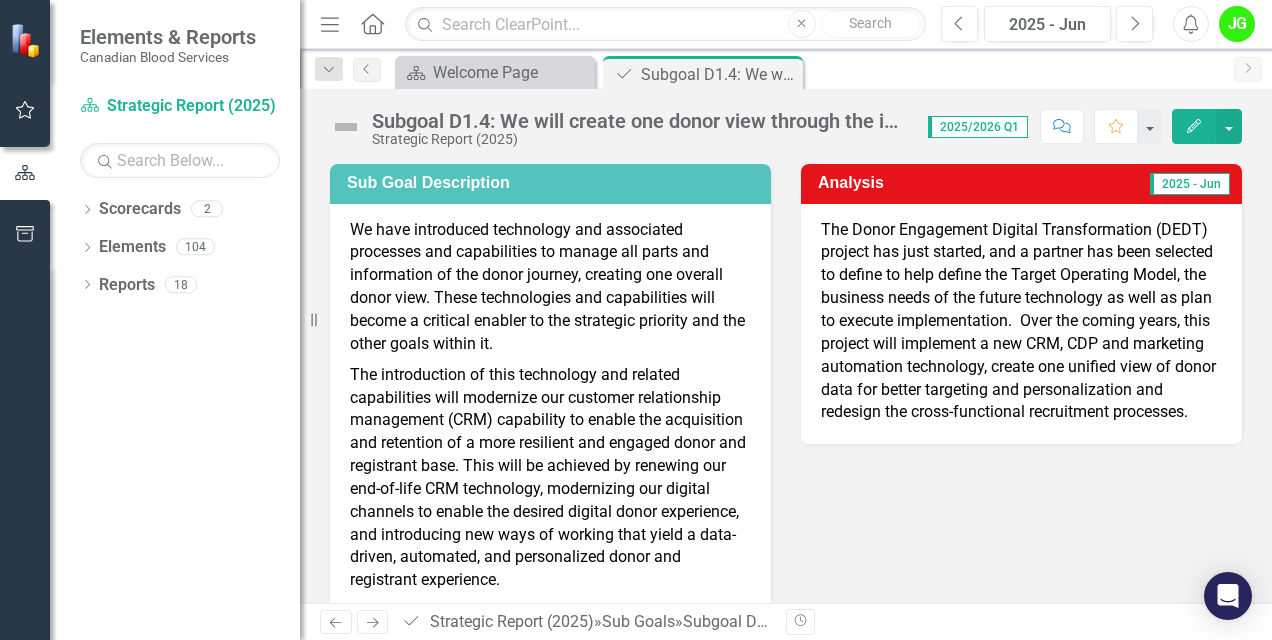 click at bounding box center (346, 127) 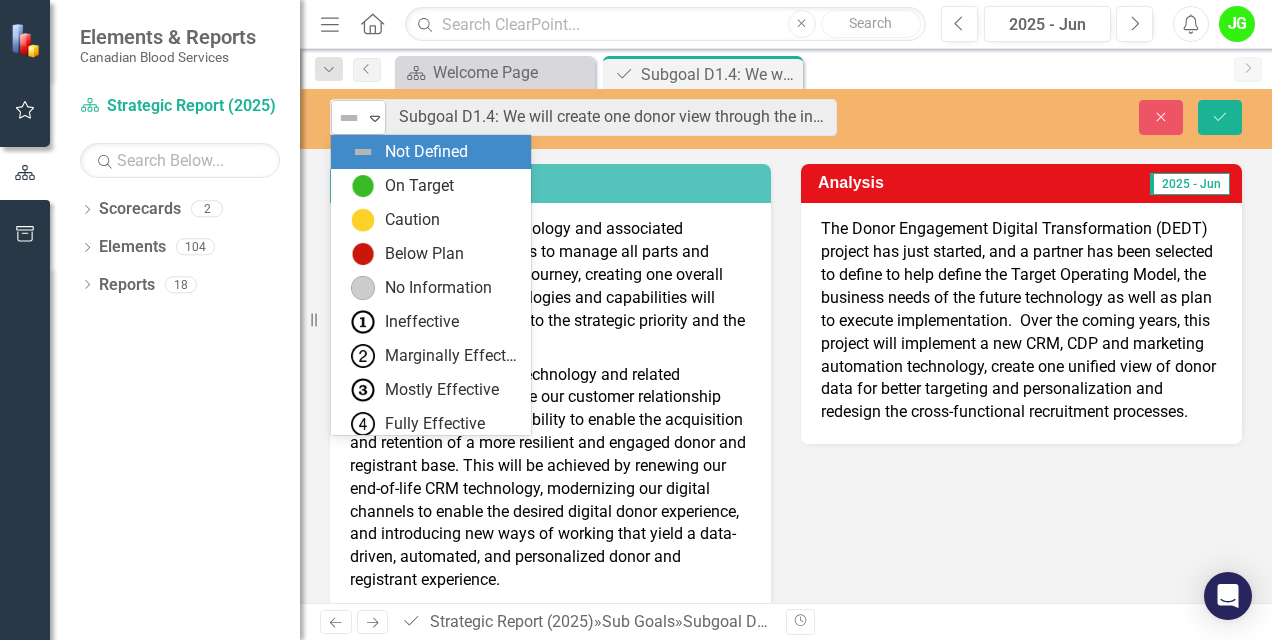 click on "Expand" 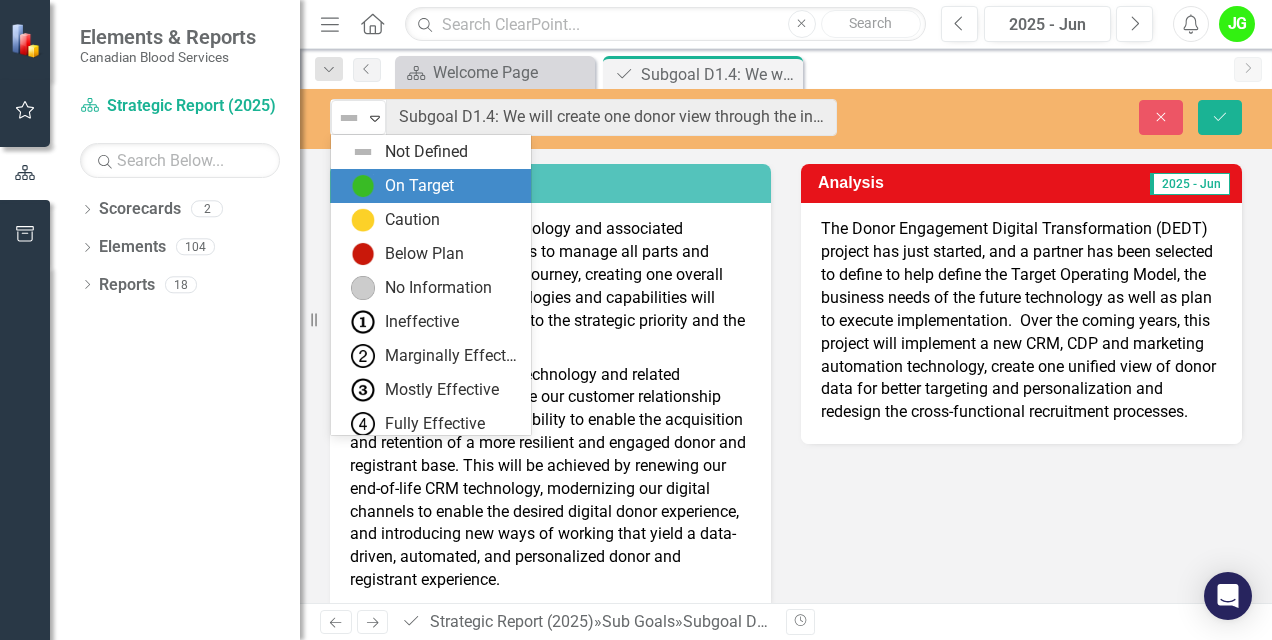 click on "On Target" at bounding box center (431, 186) 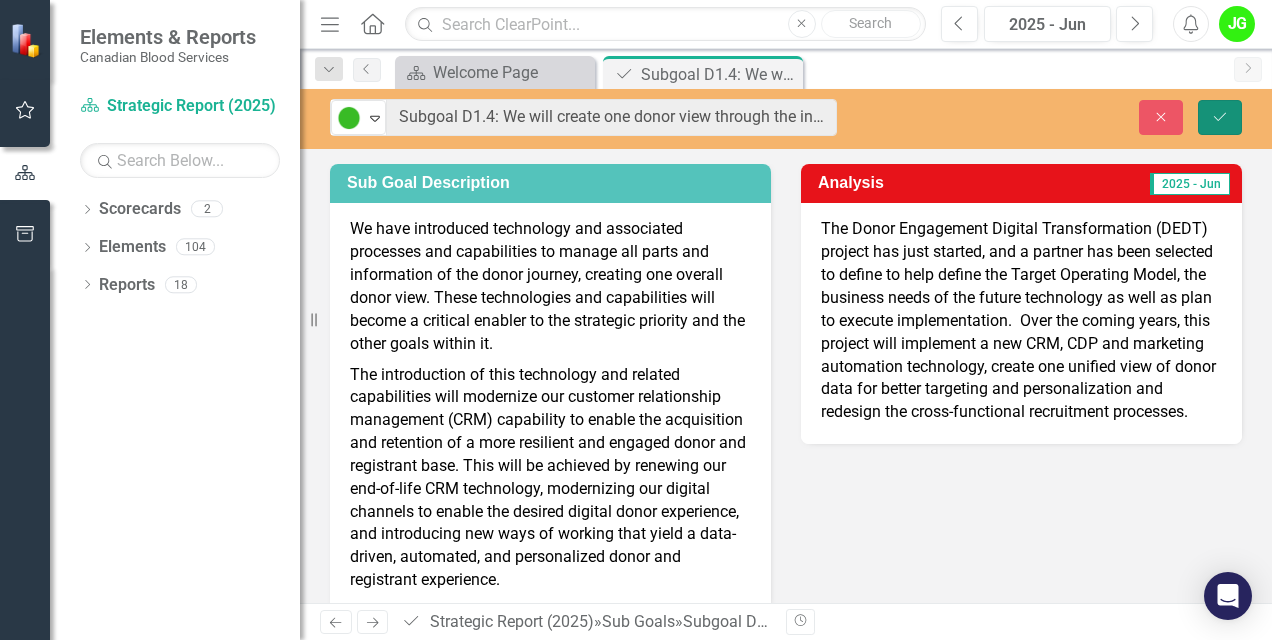 click on "Save" at bounding box center [1220, 117] 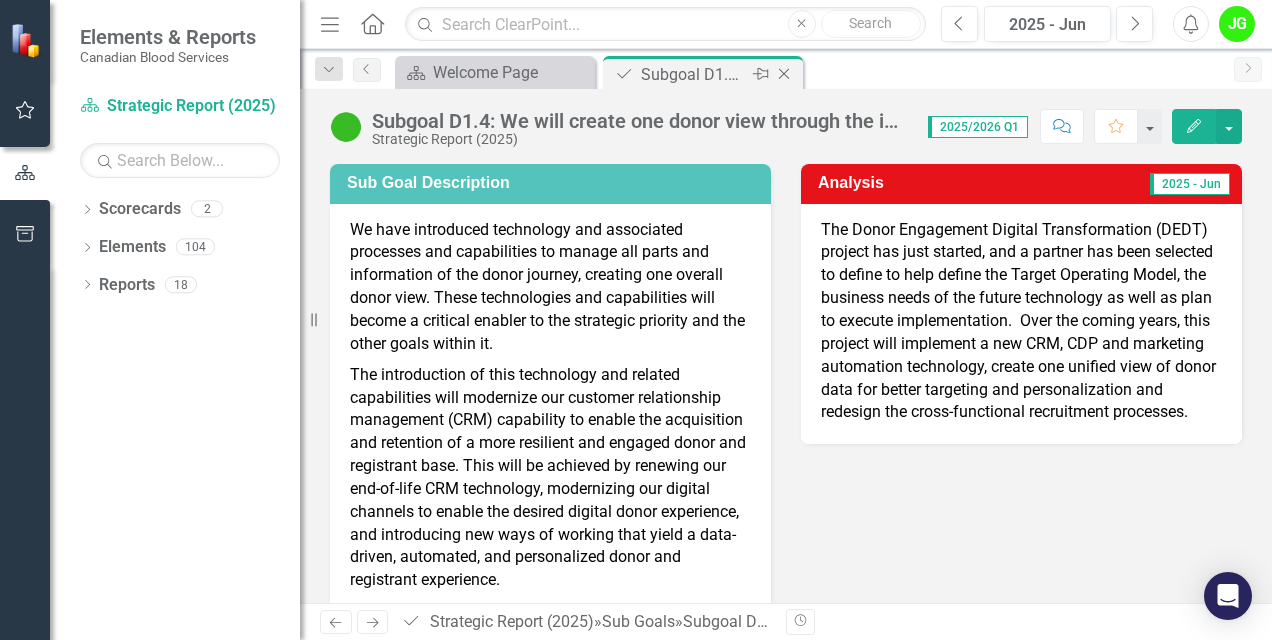 click on "Close" 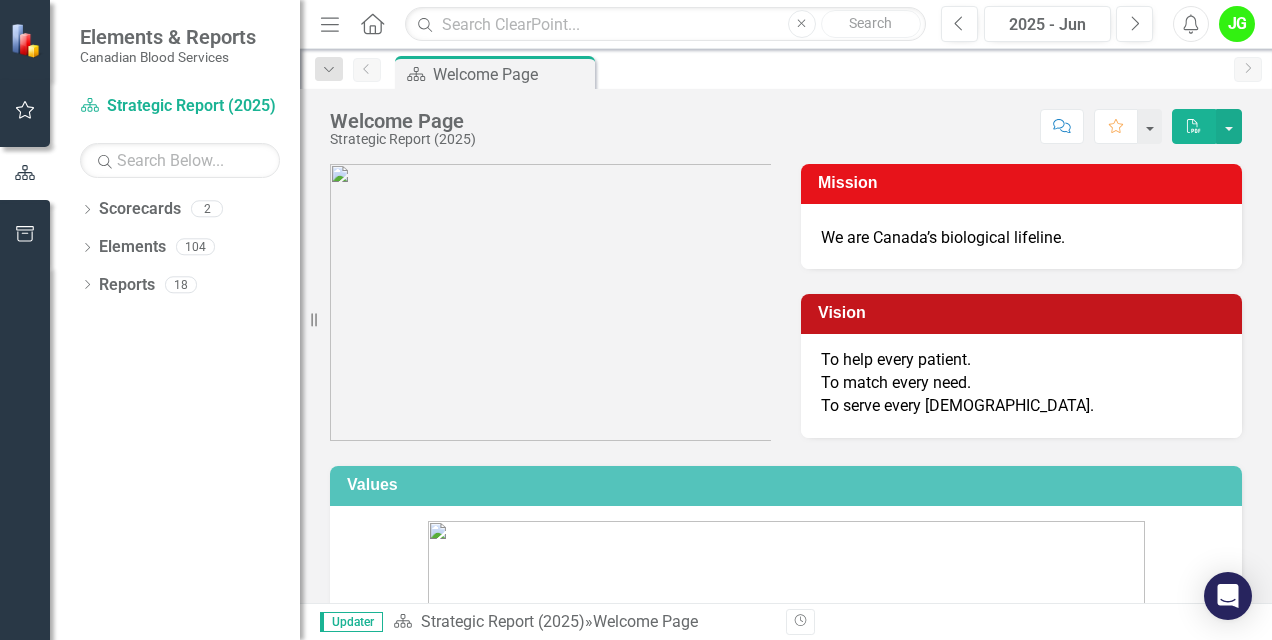 scroll, scrollTop: 700, scrollLeft: 0, axis: vertical 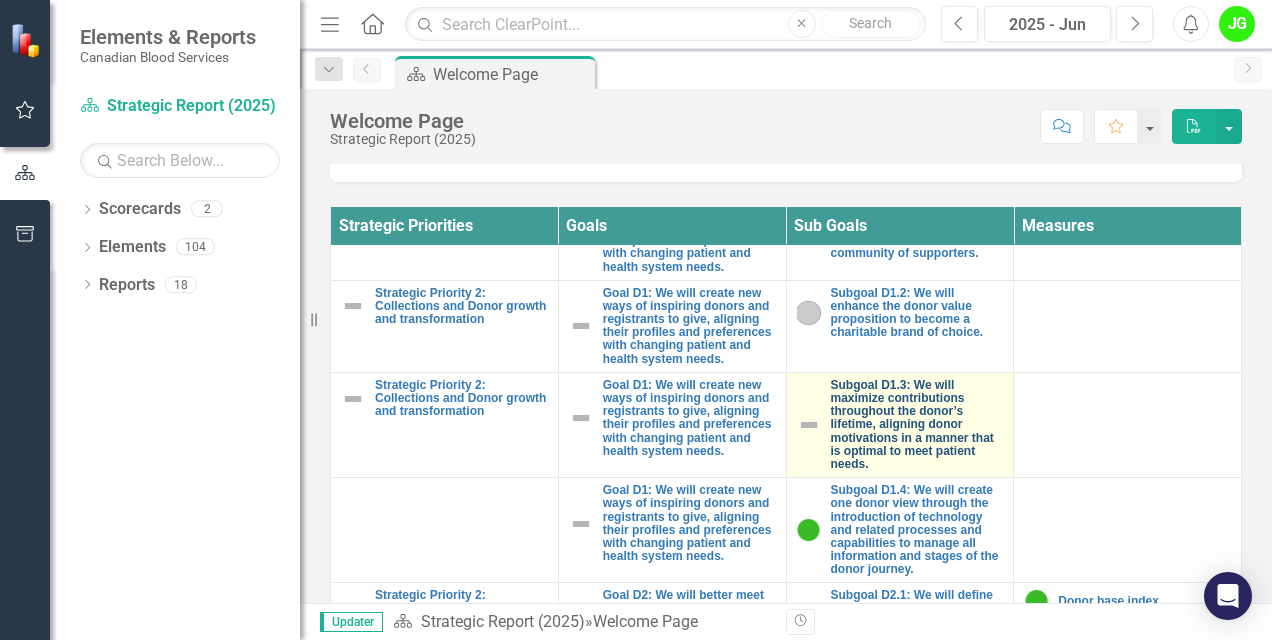 click on "Subgoal D1.3: We will maximize contributions throughout the donor’s lifetime, aligning donor motivations in a manner that is optimal to meet patient needs." at bounding box center [917, 425] 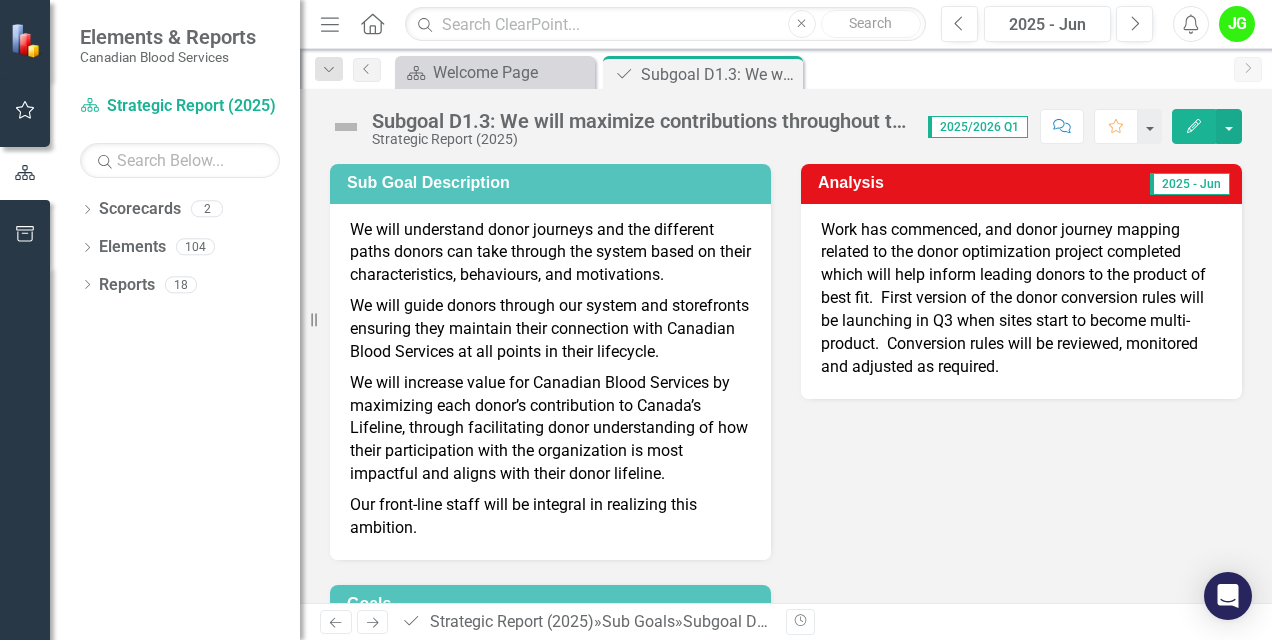 click at bounding box center [346, 127] 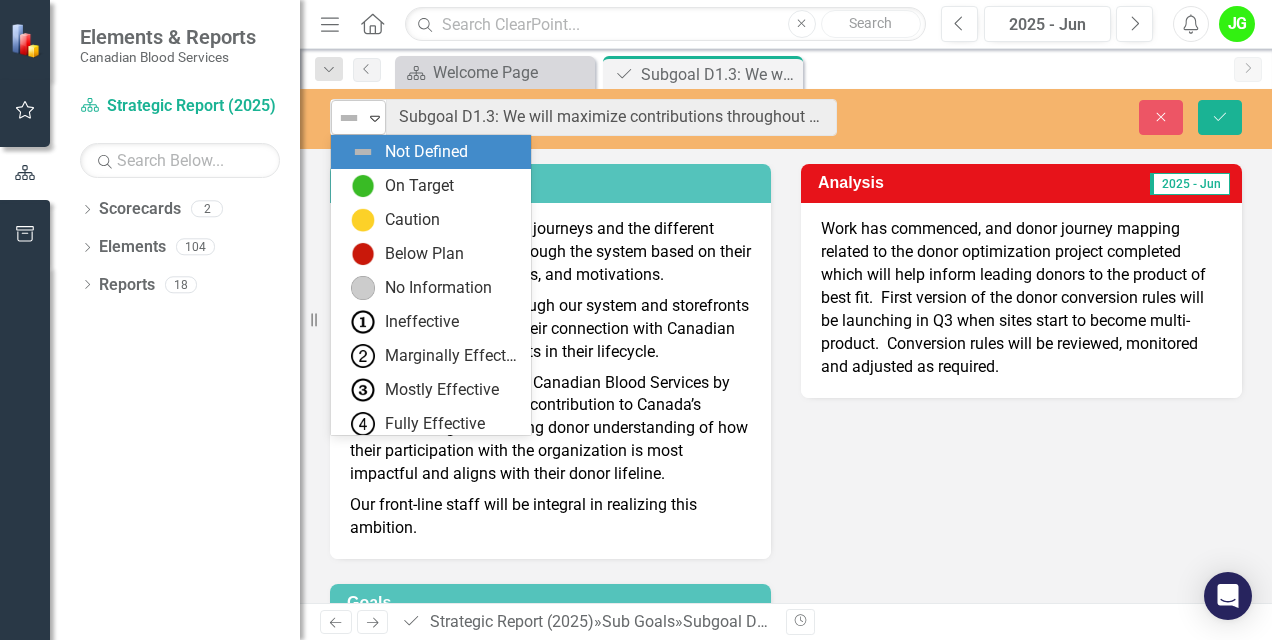 click on "Expand" at bounding box center [375, 117] 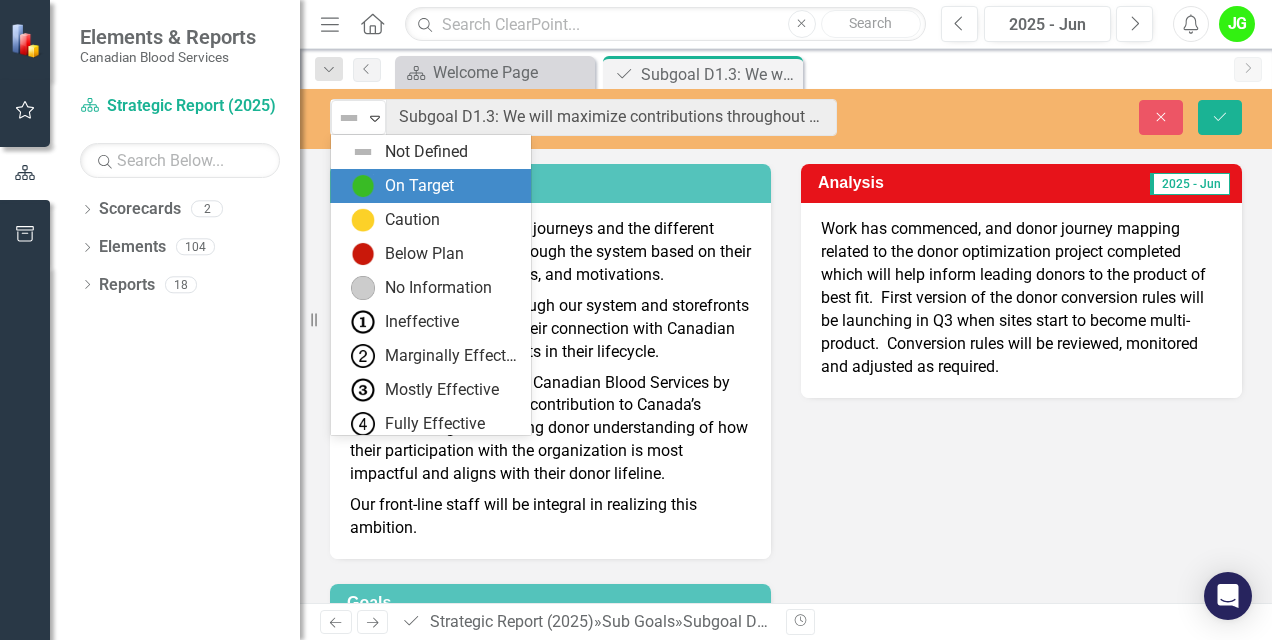 click at bounding box center [363, 186] 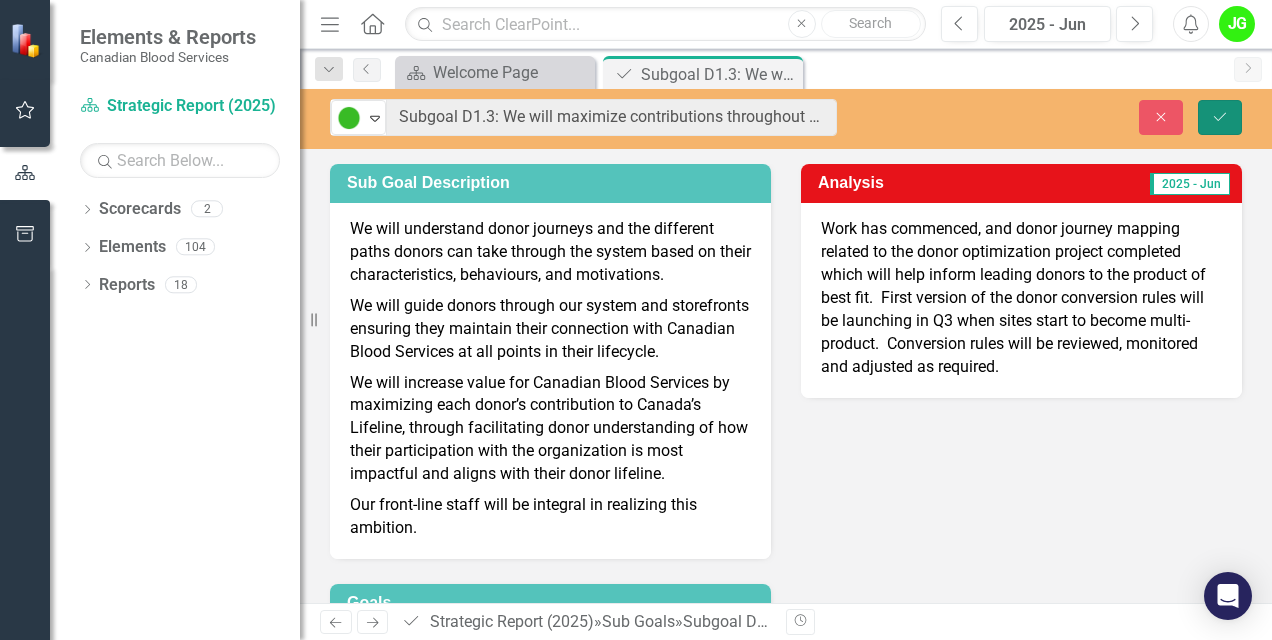 click on "Save" 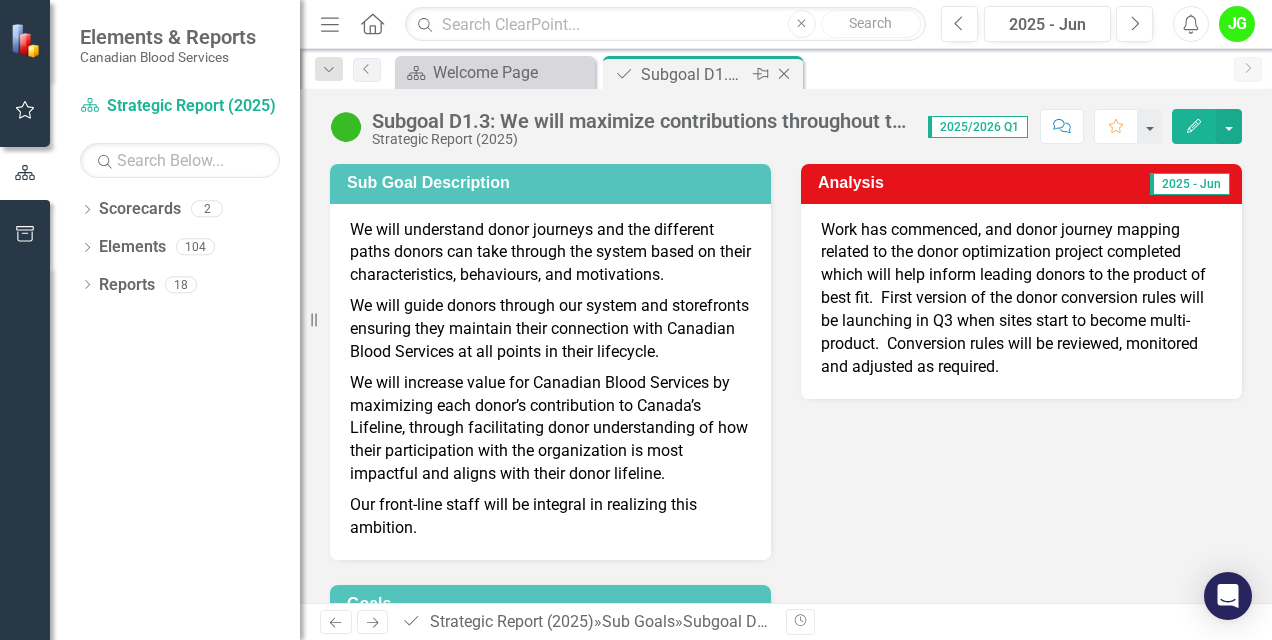 click 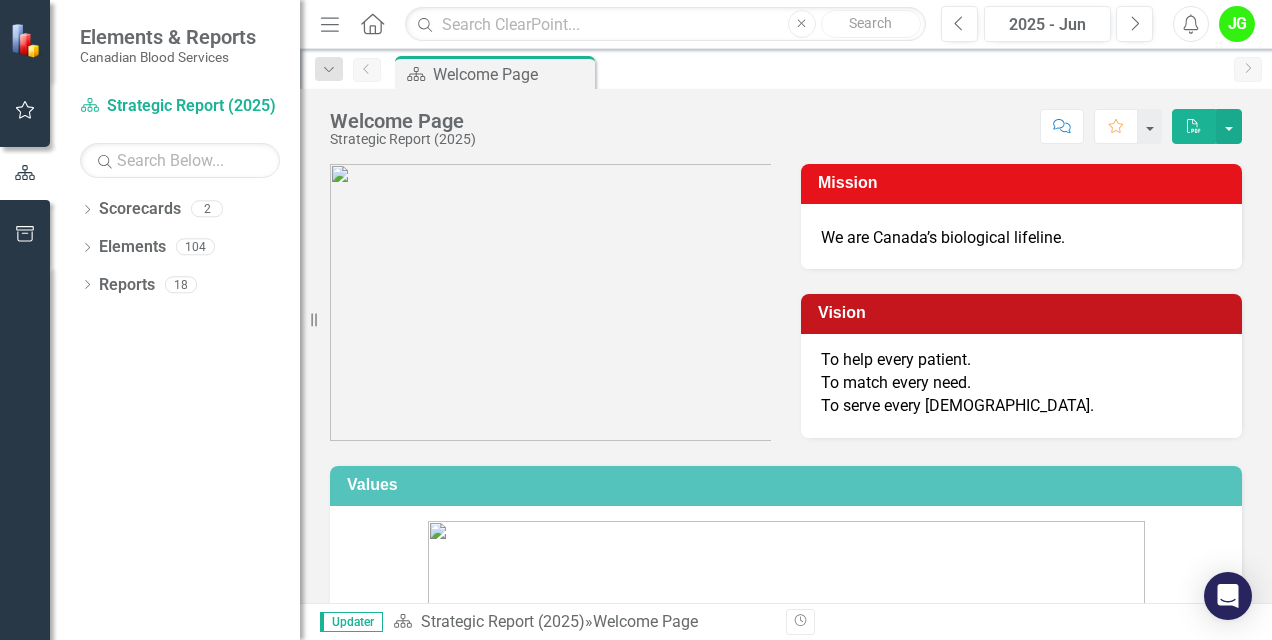 scroll, scrollTop: 600, scrollLeft: 0, axis: vertical 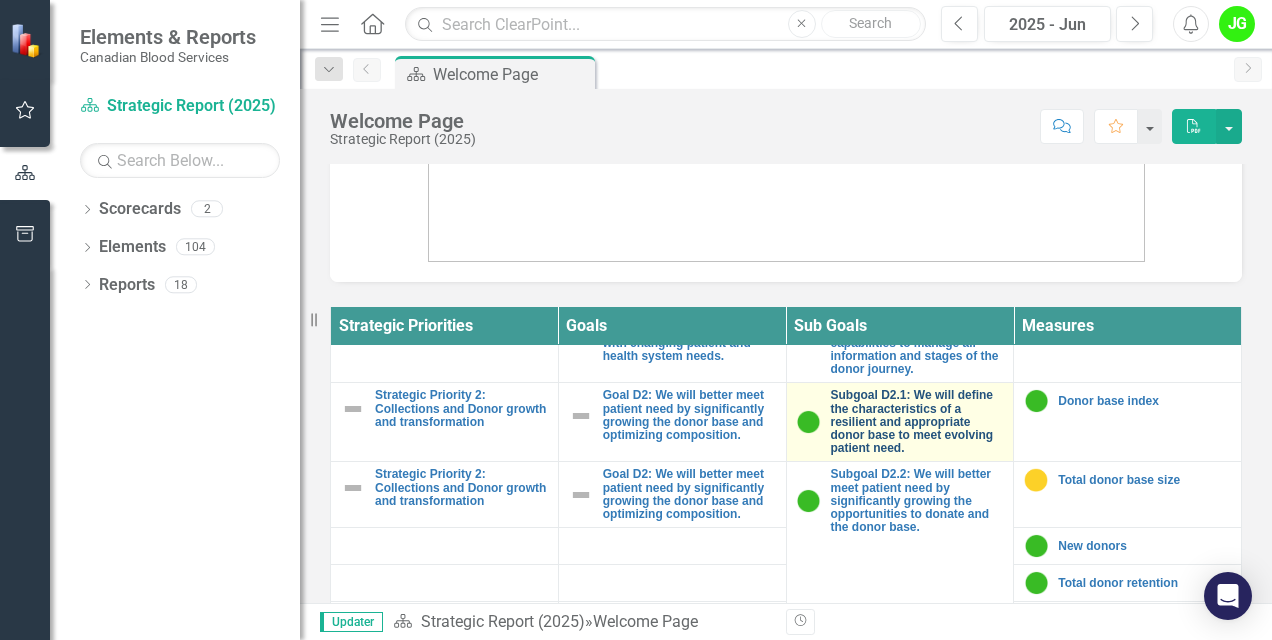 click on "Subgoal D2.1: We will define the characteristics of a resilient and appropriate donor base to meet evolving patient need." at bounding box center (917, 422) 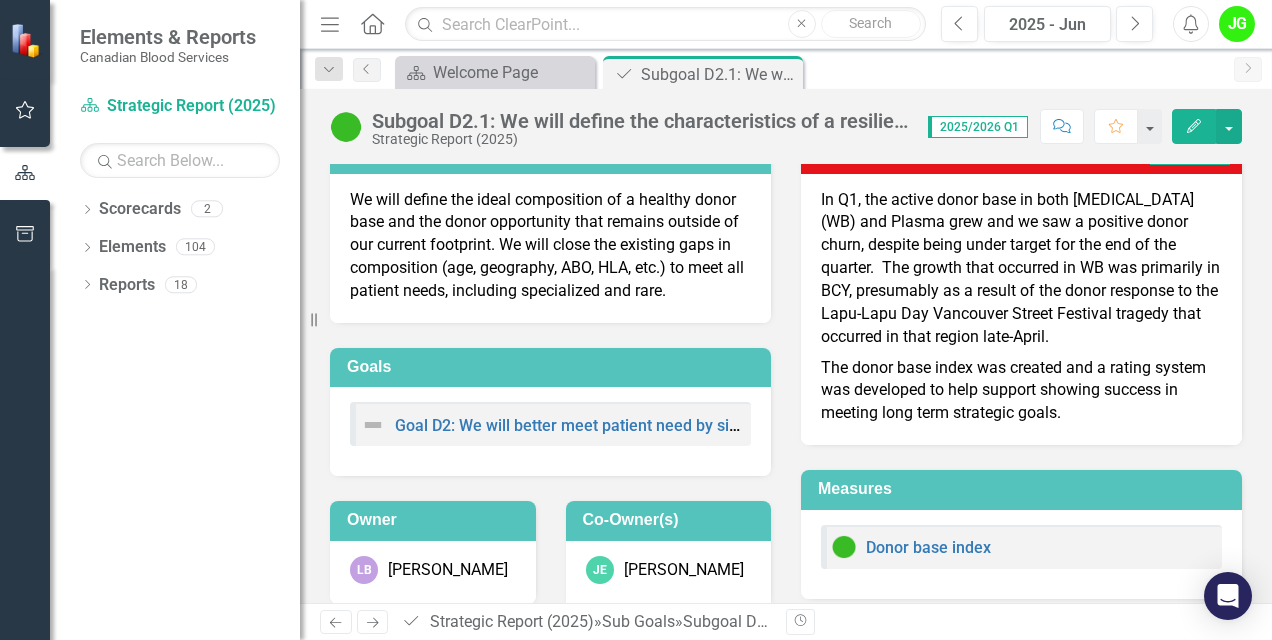 scroll, scrollTop: 56, scrollLeft: 0, axis: vertical 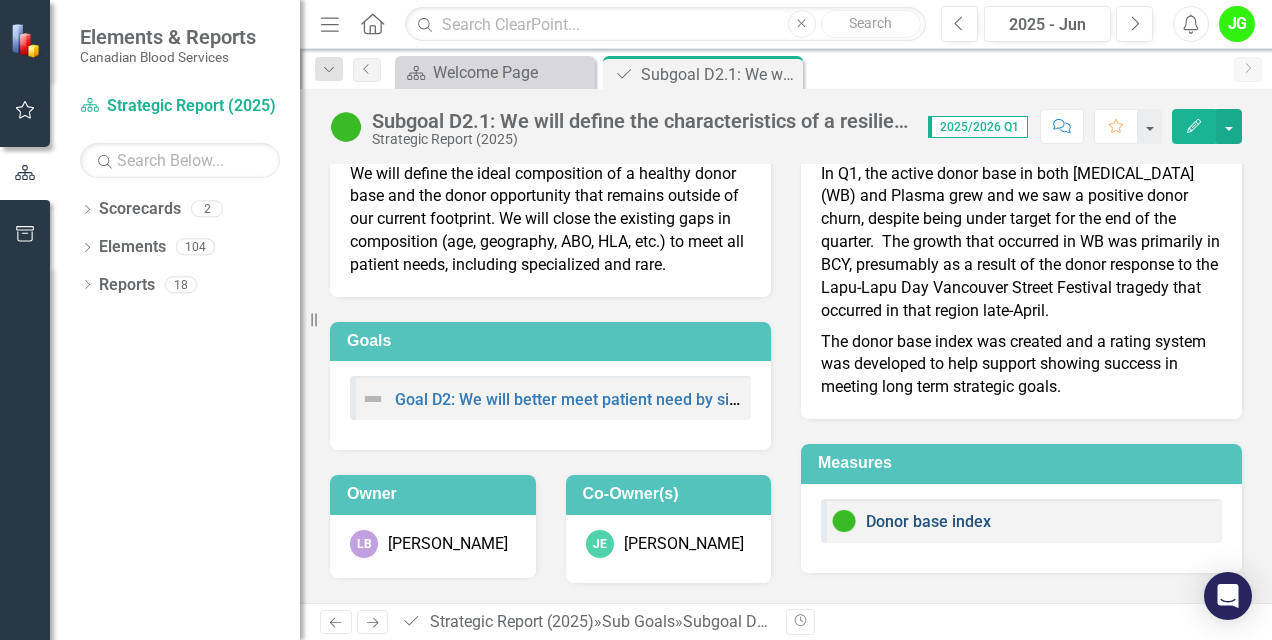 click on "Donor base index" at bounding box center [928, 521] 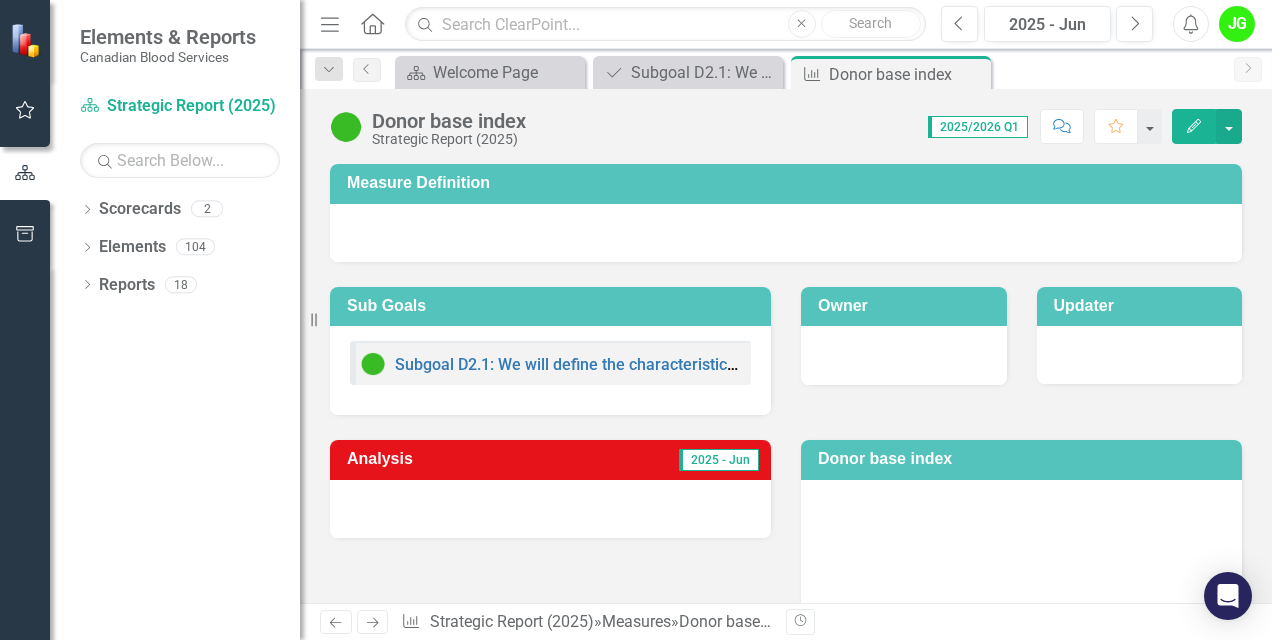 scroll, scrollTop: 100, scrollLeft: 0, axis: vertical 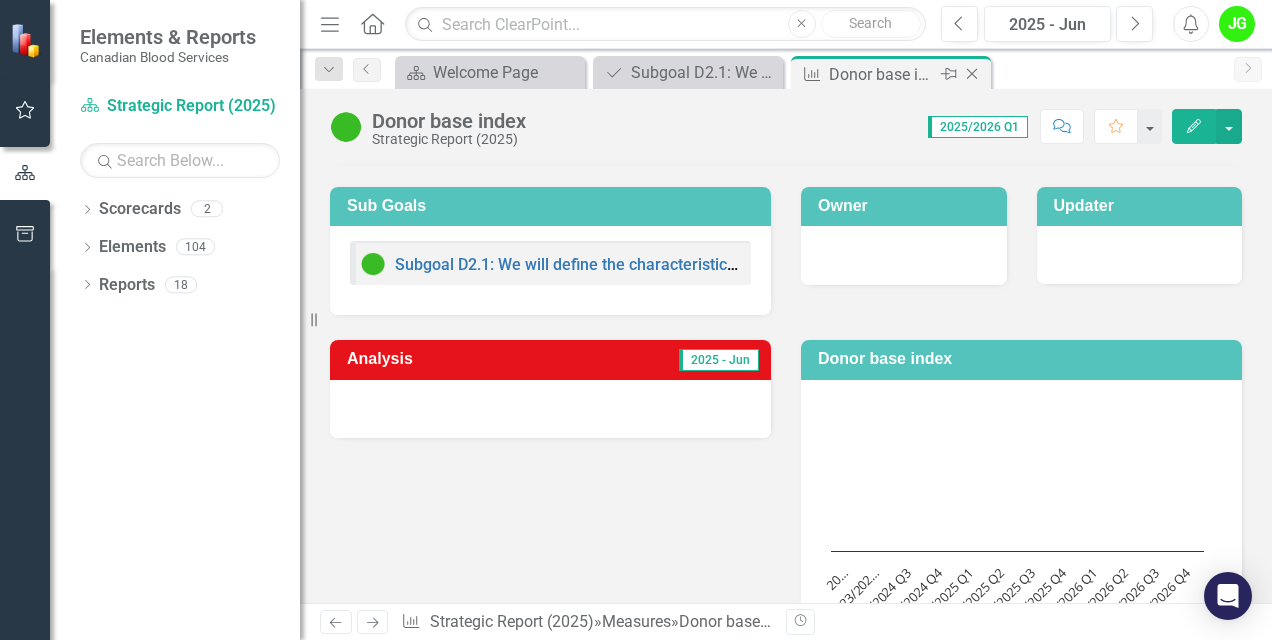 click on "Close" 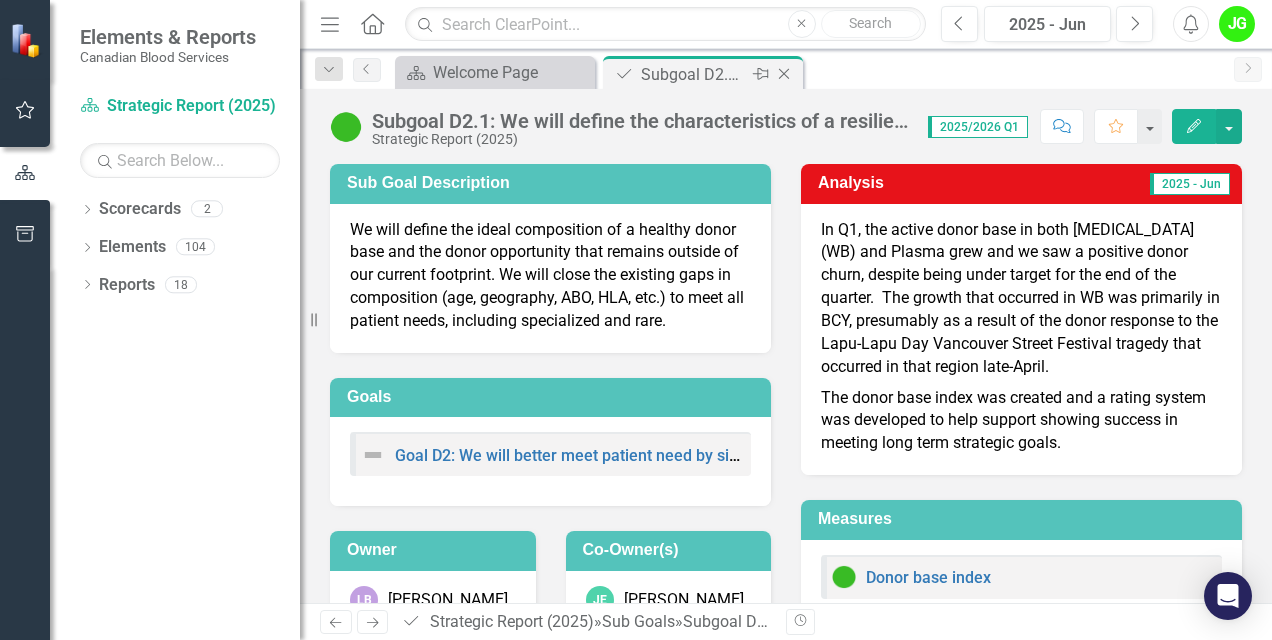 click on "Close" 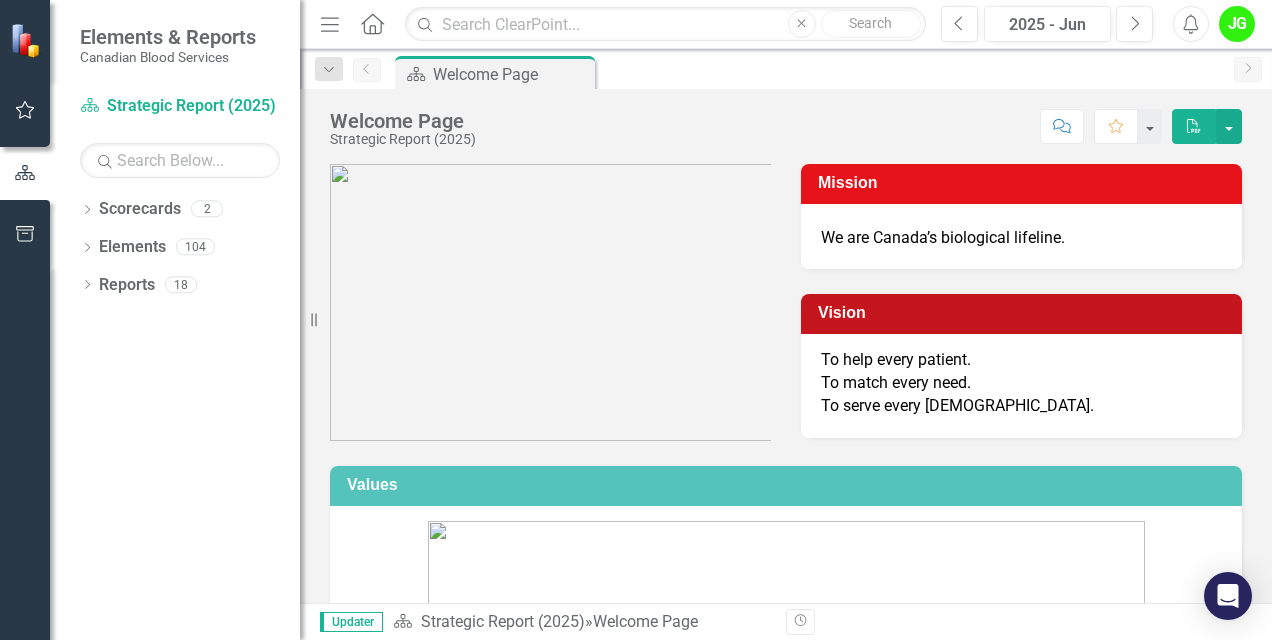 scroll, scrollTop: 500, scrollLeft: 0, axis: vertical 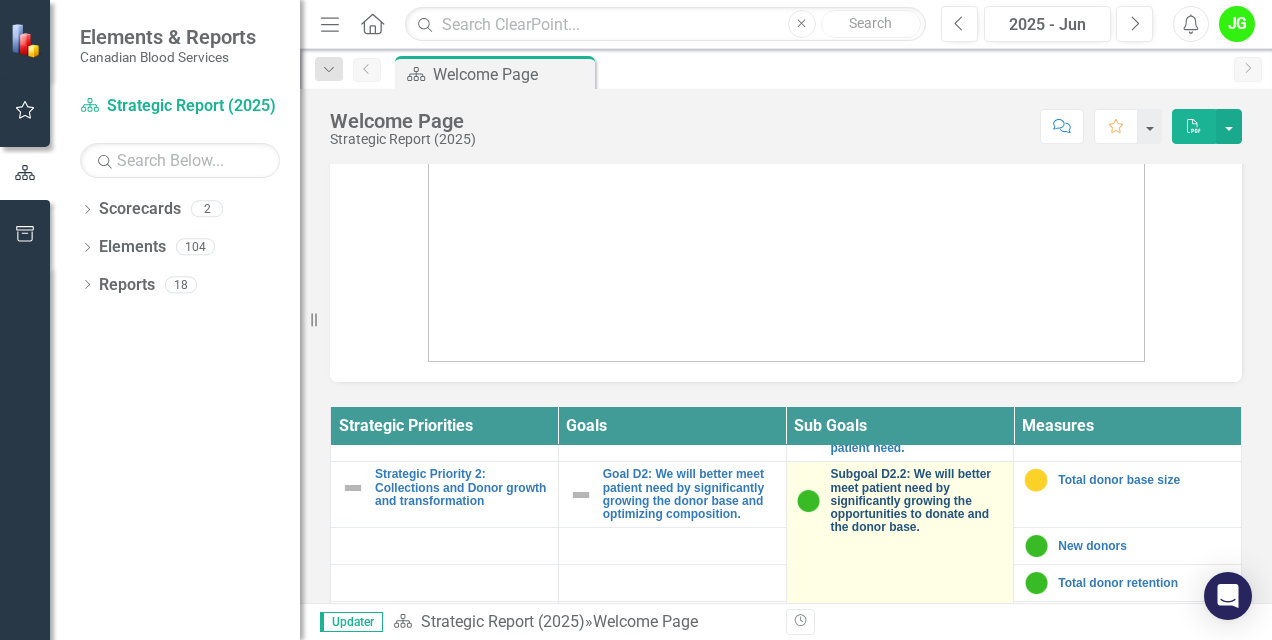 click on "Subgoal D2.2: We will better meet patient need by significantly growing the opportunities to donate and the donor base." at bounding box center (917, 501) 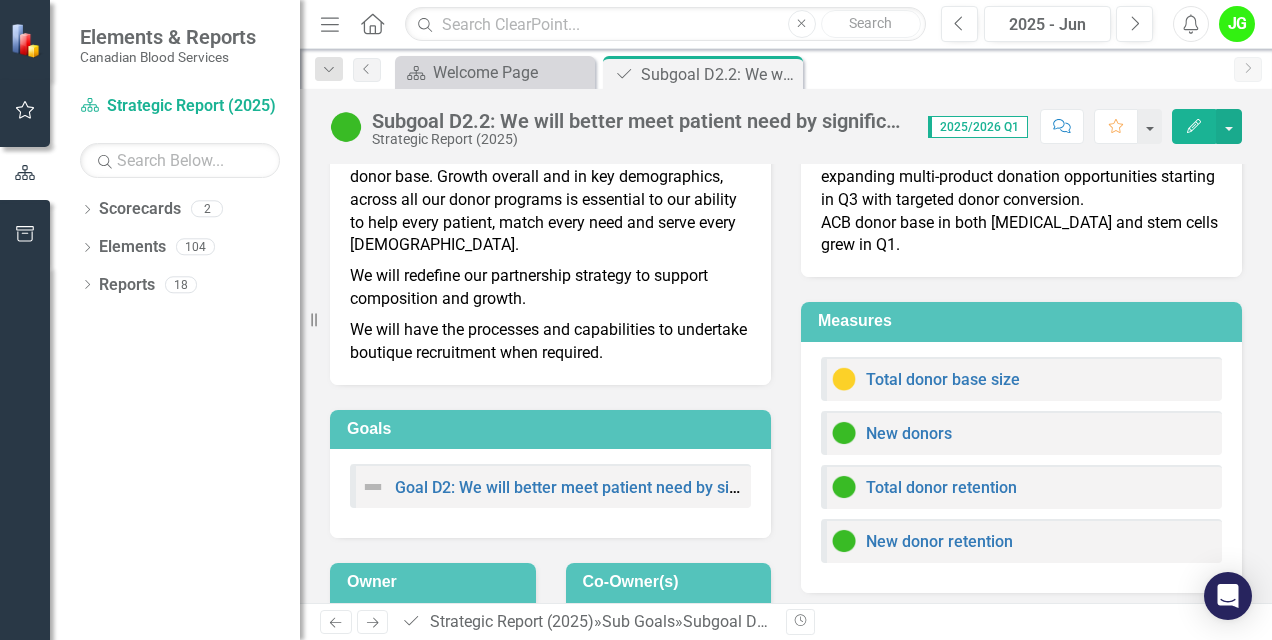 scroll, scrollTop: 200, scrollLeft: 0, axis: vertical 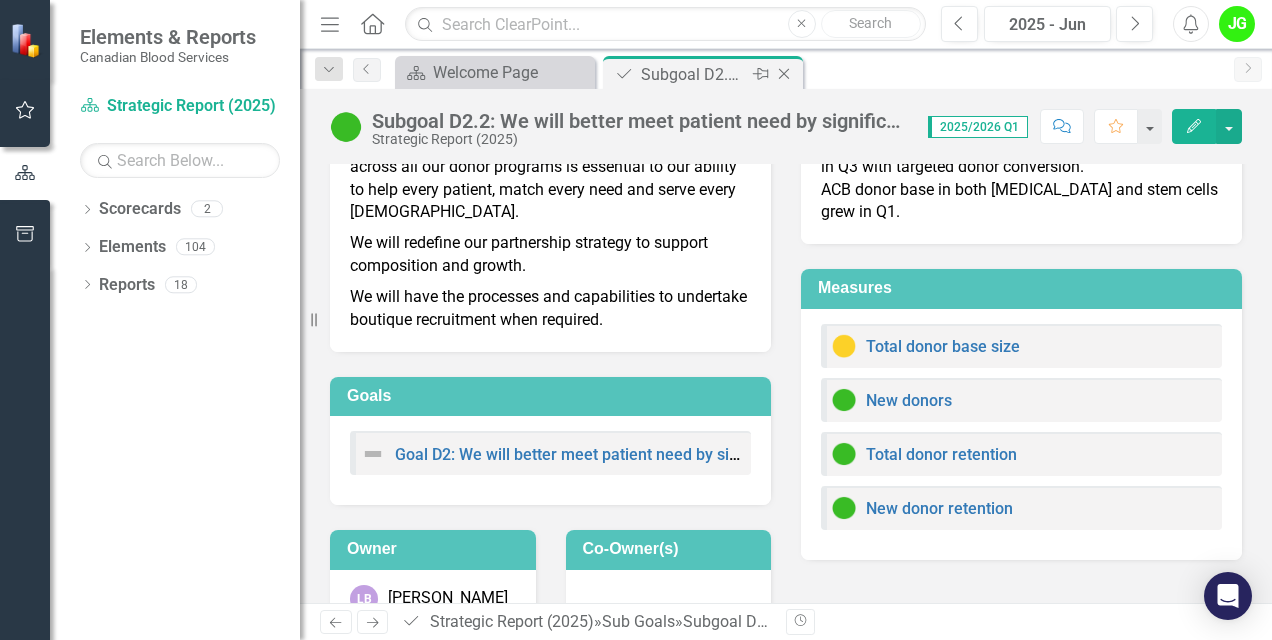 click on "Close" 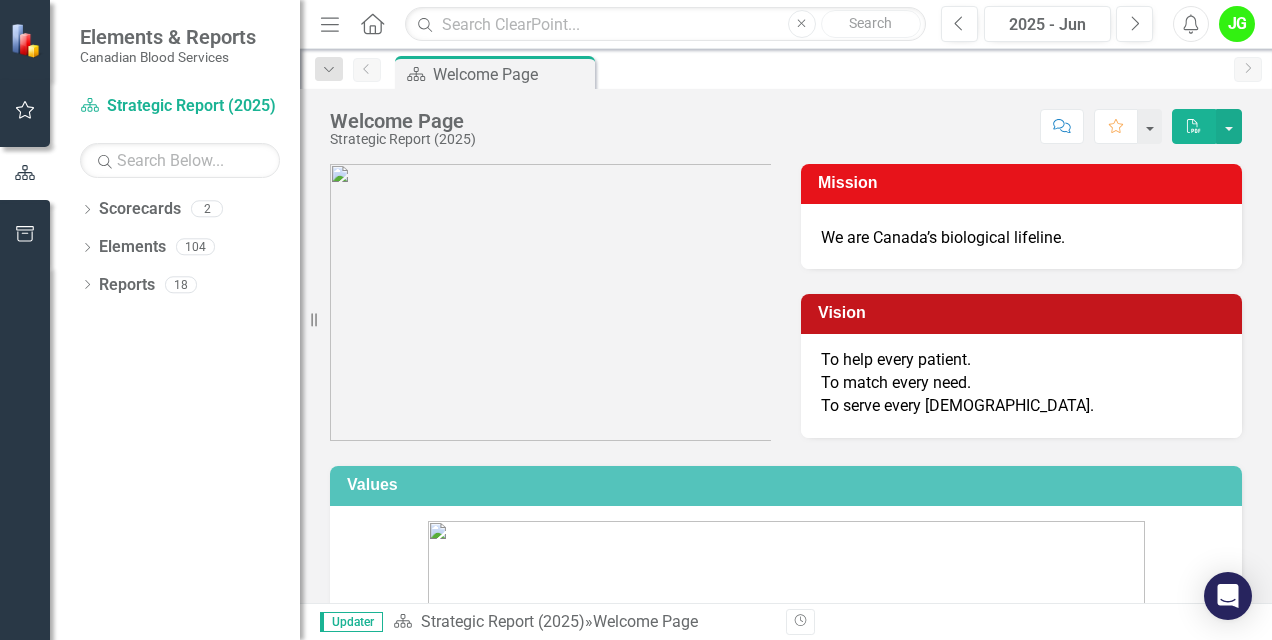 scroll, scrollTop: 600, scrollLeft: 0, axis: vertical 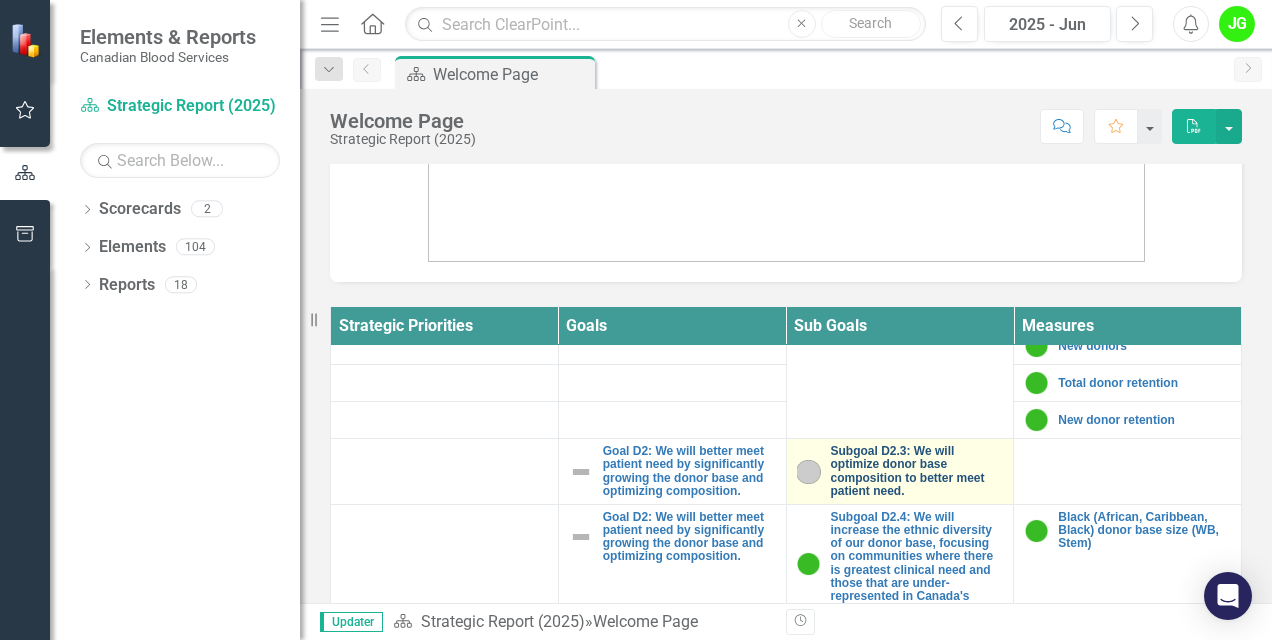 click on "Subgoal D2.3: We will optimize donor base composition to better meet patient need." at bounding box center [917, 471] 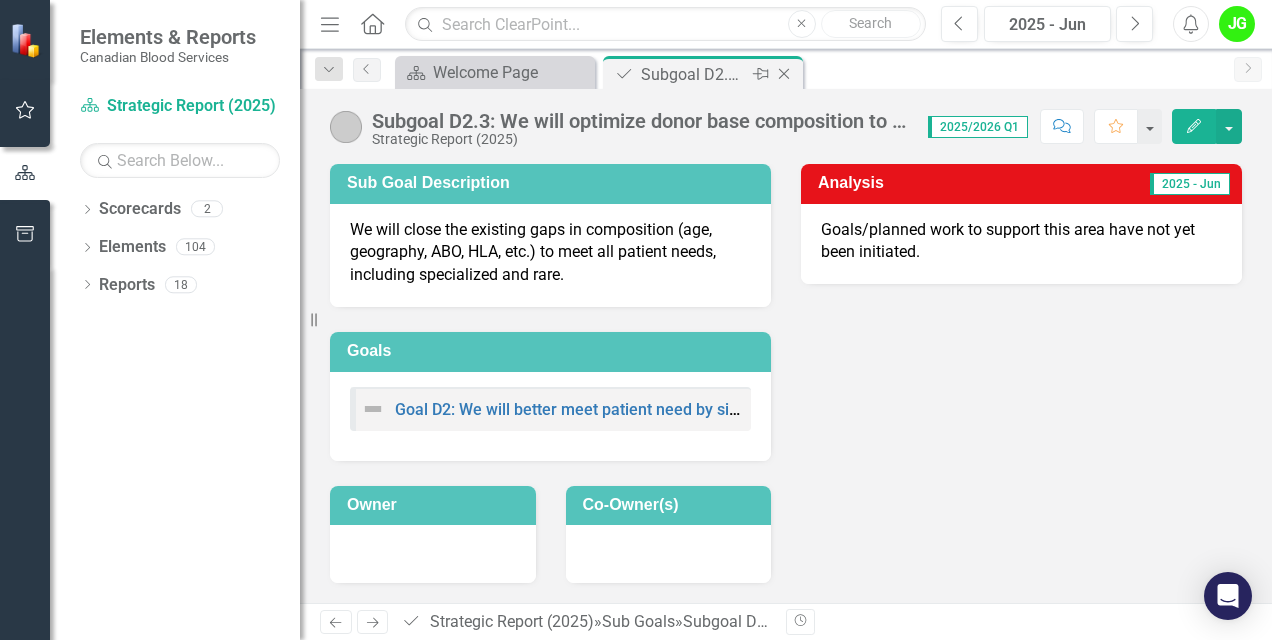 click on "Close" 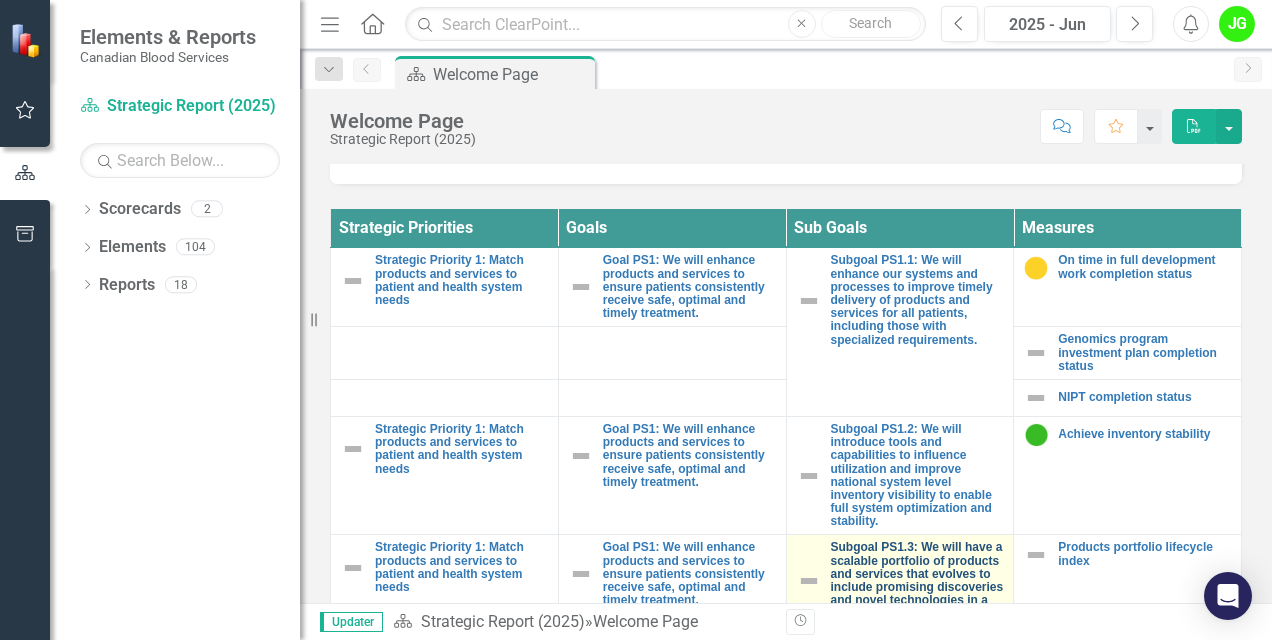 scroll, scrollTop: 853, scrollLeft: 0, axis: vertical 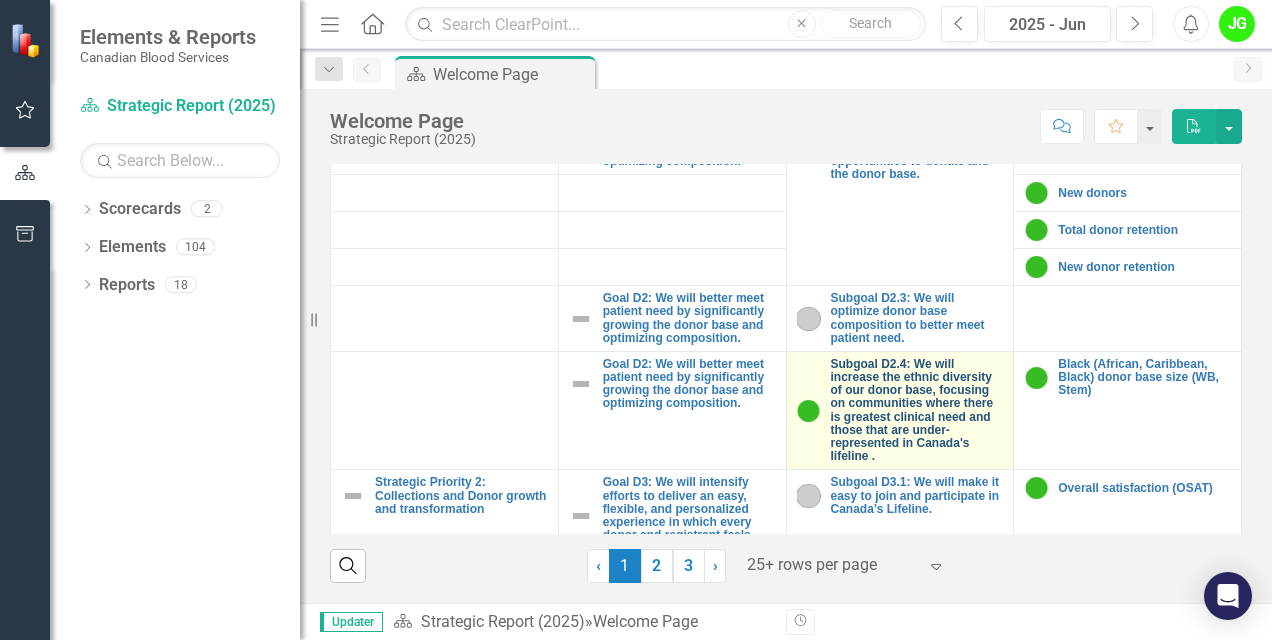 click on "Subgoal D2.4: We will increase the ethnic diversity of our donor base, focusing on communities where there is greatest clinical need and those that are under-represented in Canada's lifeline ." at bounding box center (917, 411) 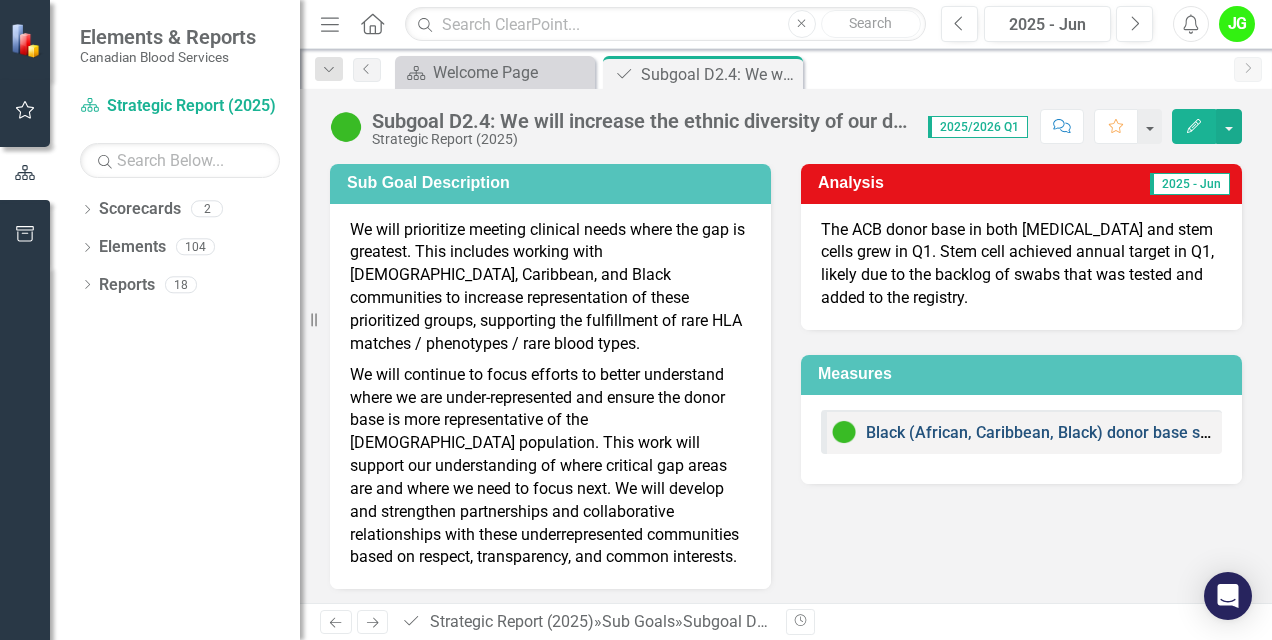 click on "Black (African, Caribbean, Black) donor base size (WB, Stem)" at bounding box center (1086, 432) 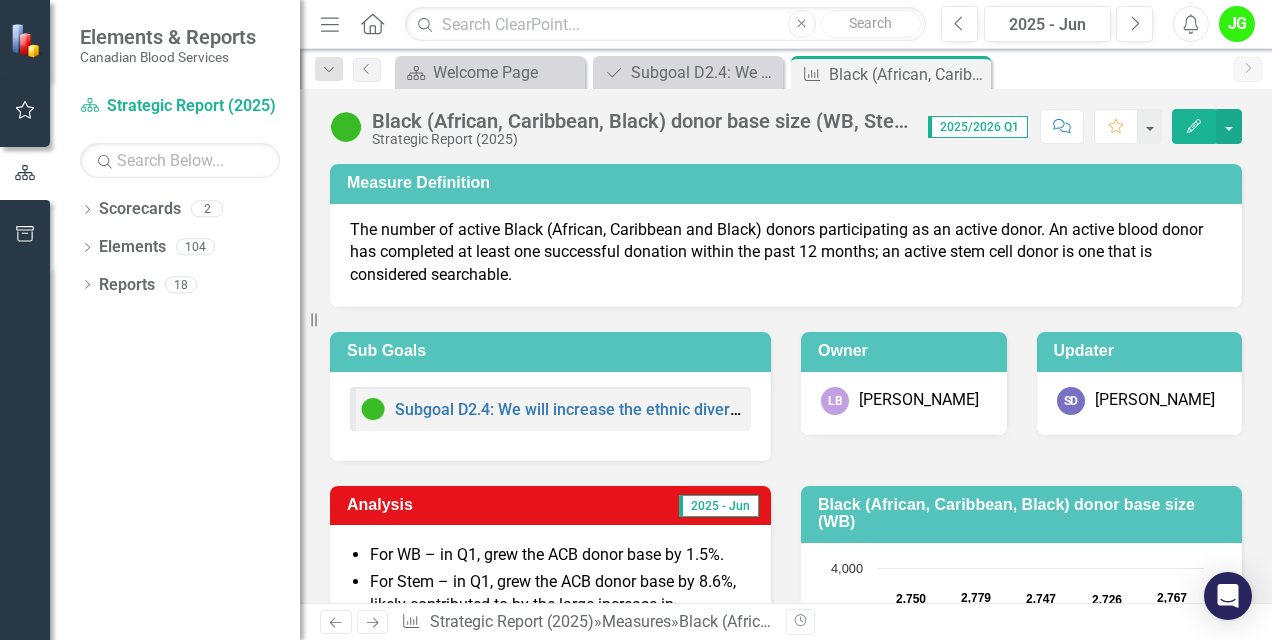 scroll, scrollTop: 300, scrollLeft: 0, axis: vertical 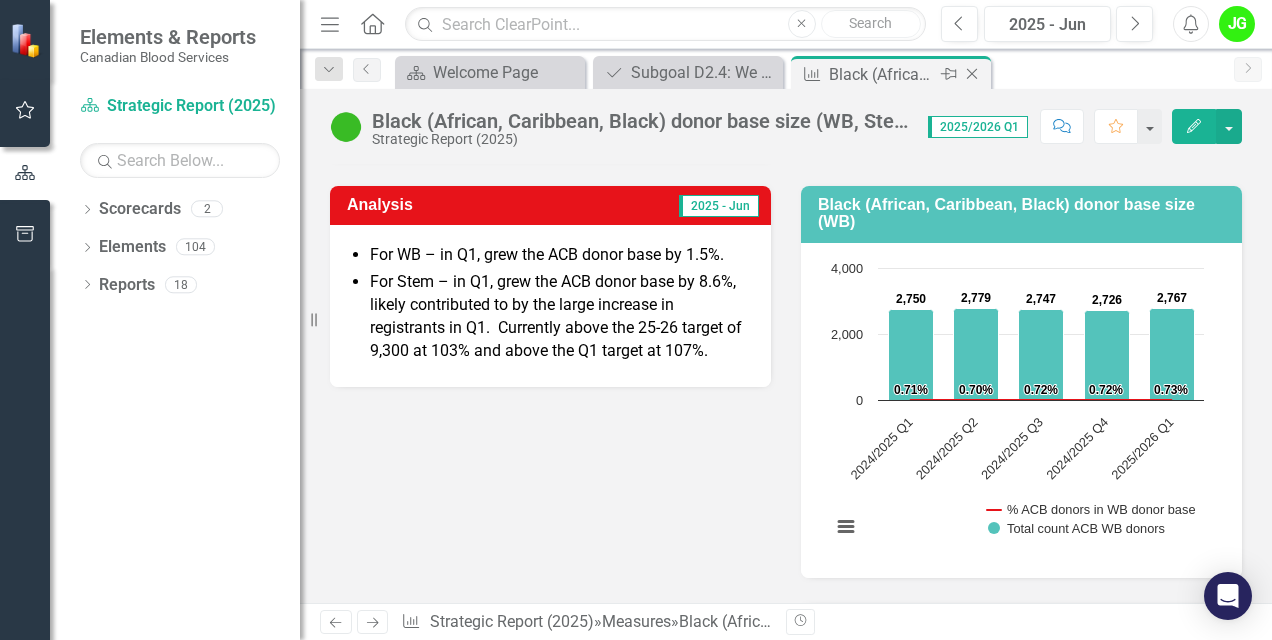 click 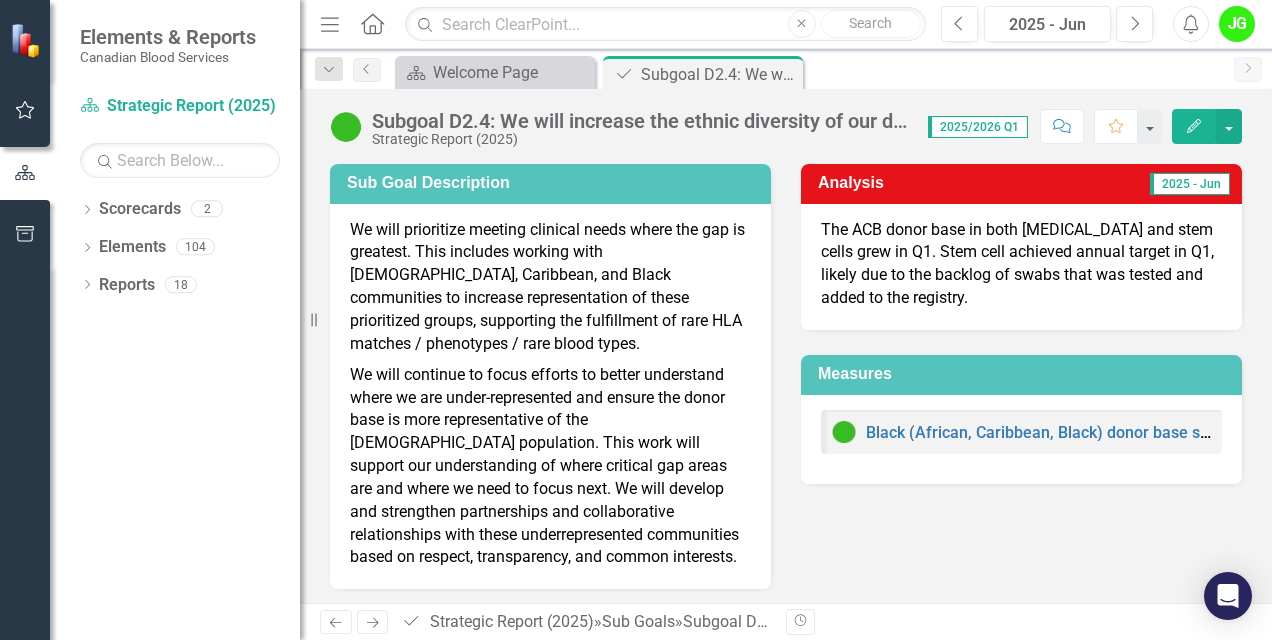 click on "Close" 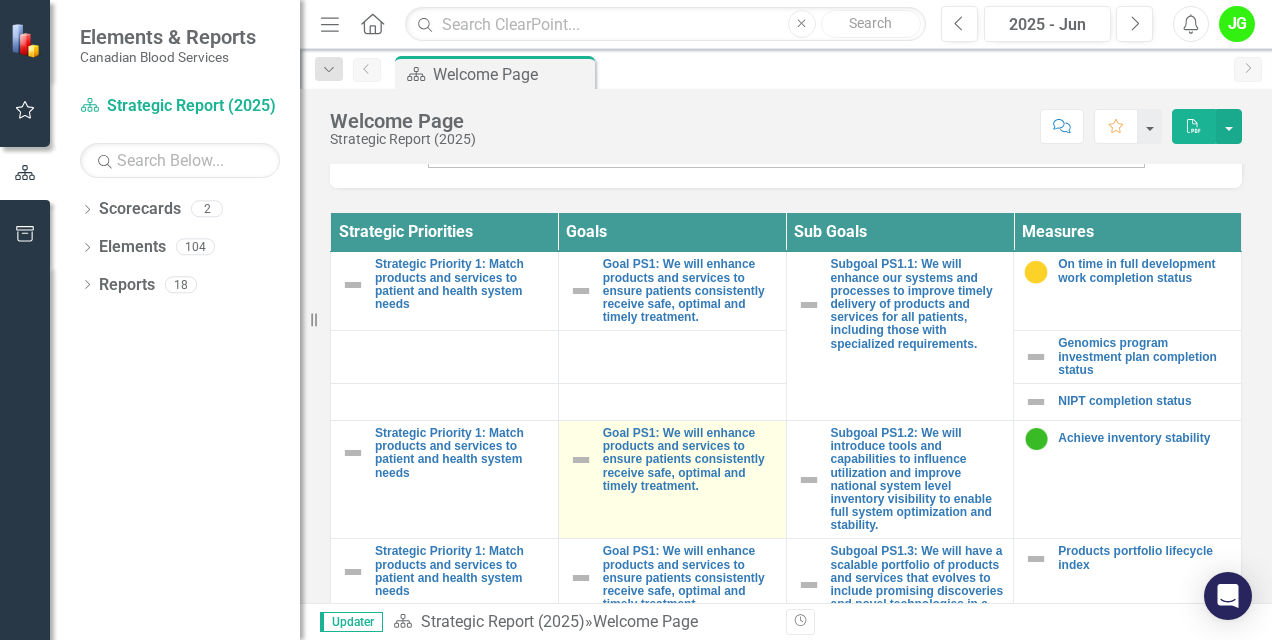 scroll, scrollTop: 700, scrollLeft: 0, axis: vertical 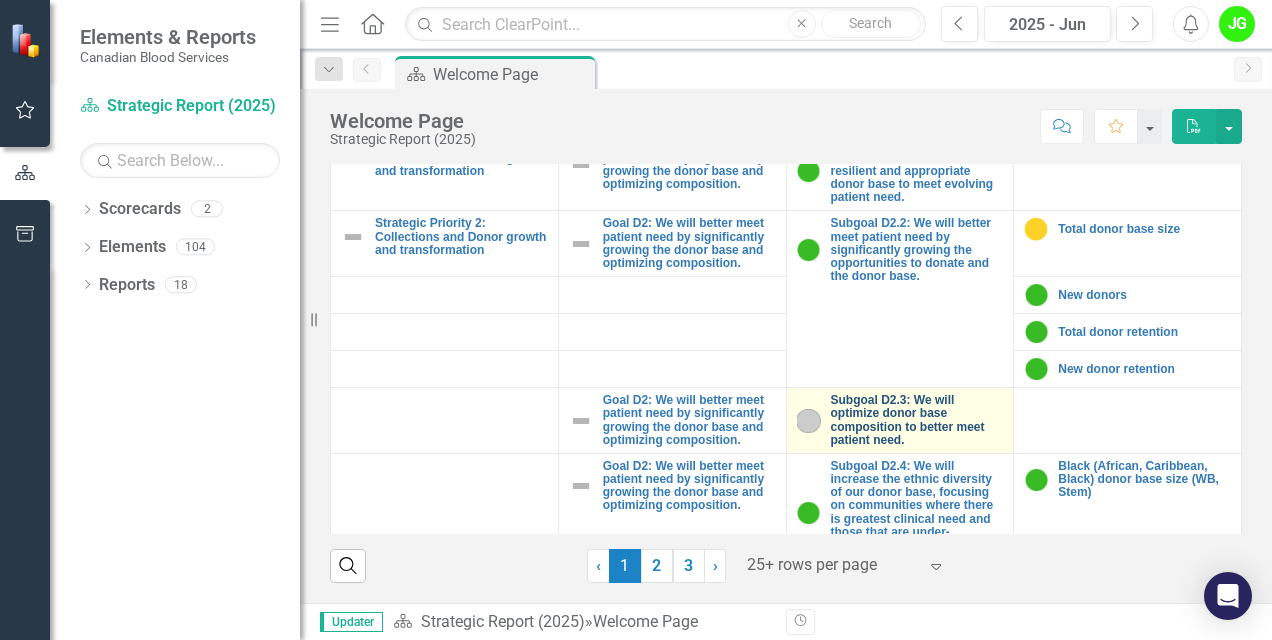click on "Subgoal D2.3: We will optimize donor base composition to better meet patient need." at bounding box center (917, 420) 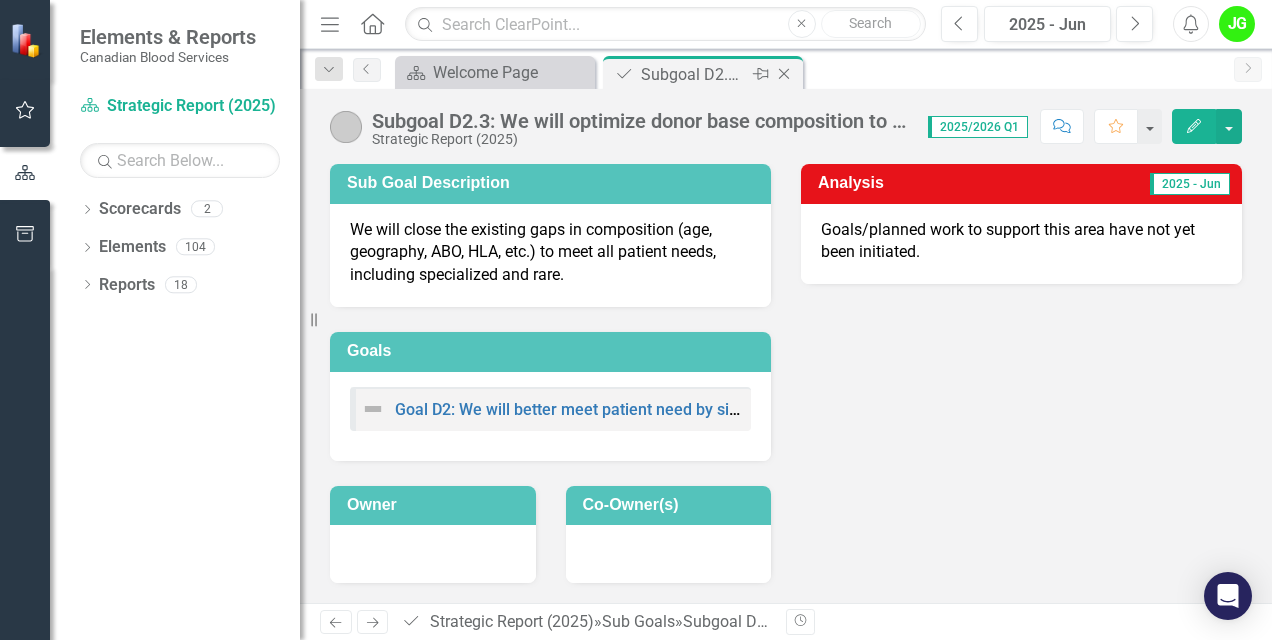 click on "Close" 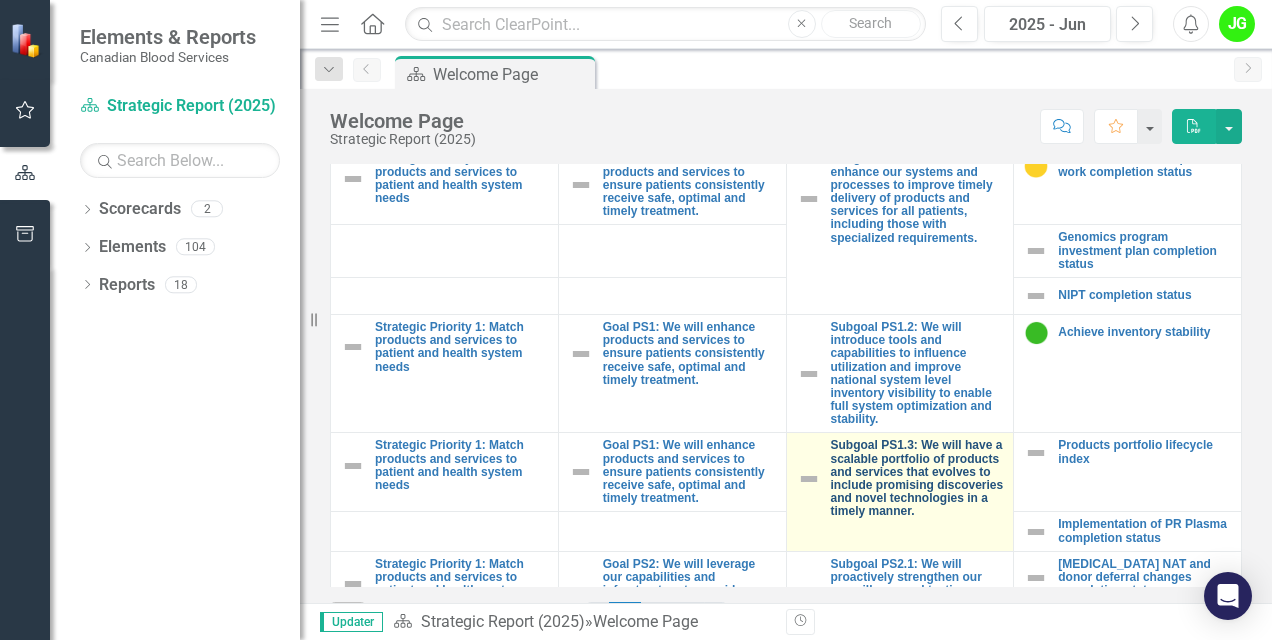scroll, scrollTop: 853, scrollLeft: 0, axis: vertical 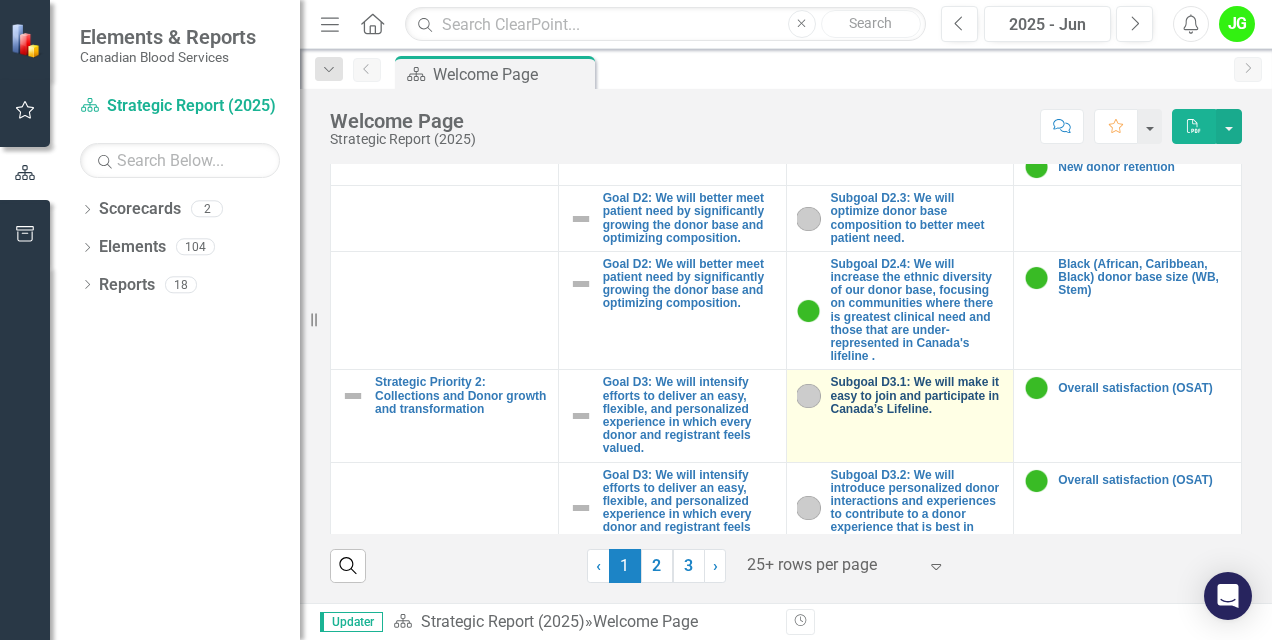 click on "Subgoal D3.1: We will make it easy to join and participate in Canada’s Lifeline." at bounding box center [917, 396] 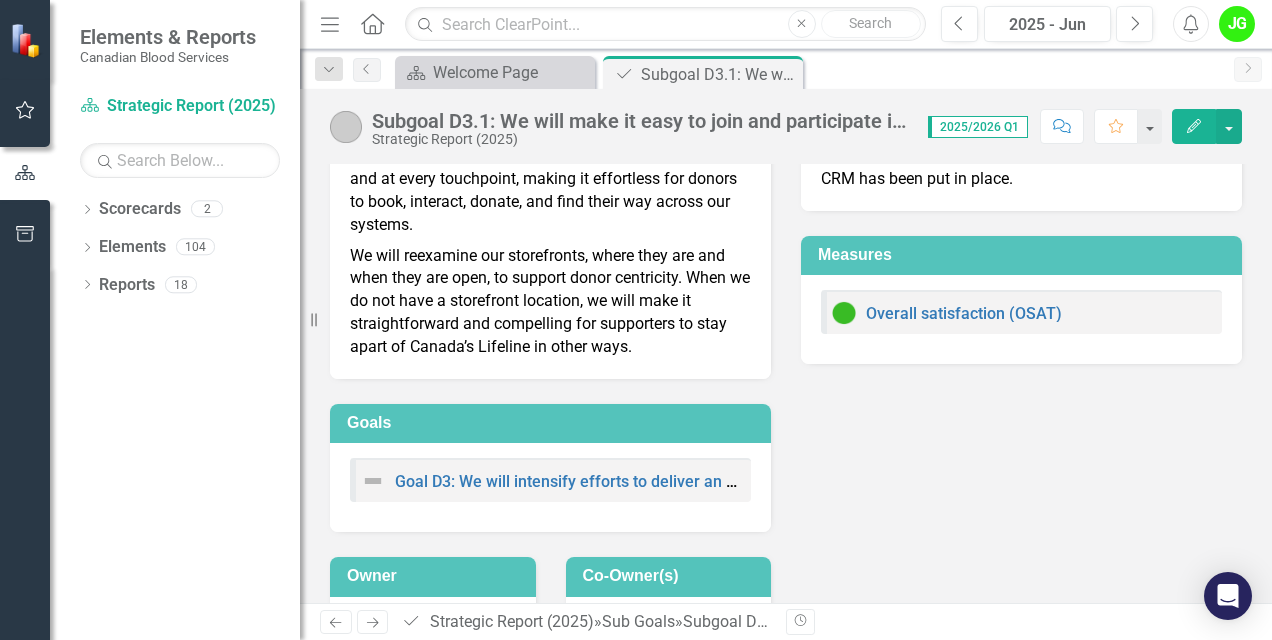 scroll, scrollTop: 119, scrollLeft: 0, axis: vertical 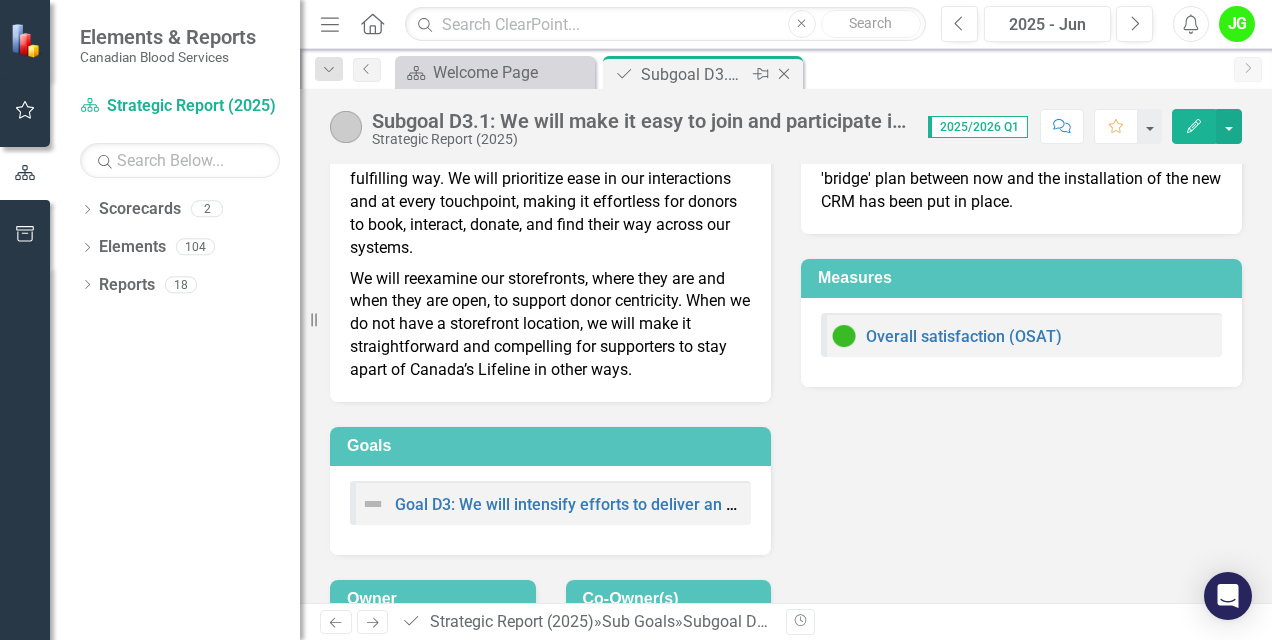 click on "Close" 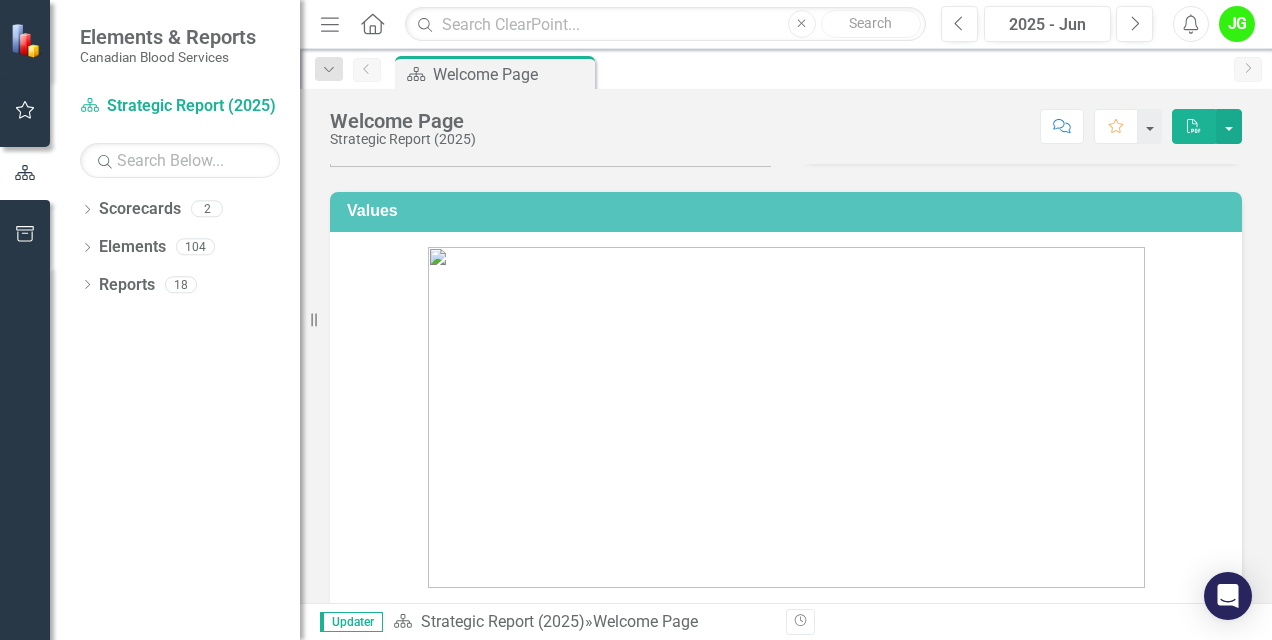 scroll, scrollTop: 500, scrollLeft: 0, axis: vertical 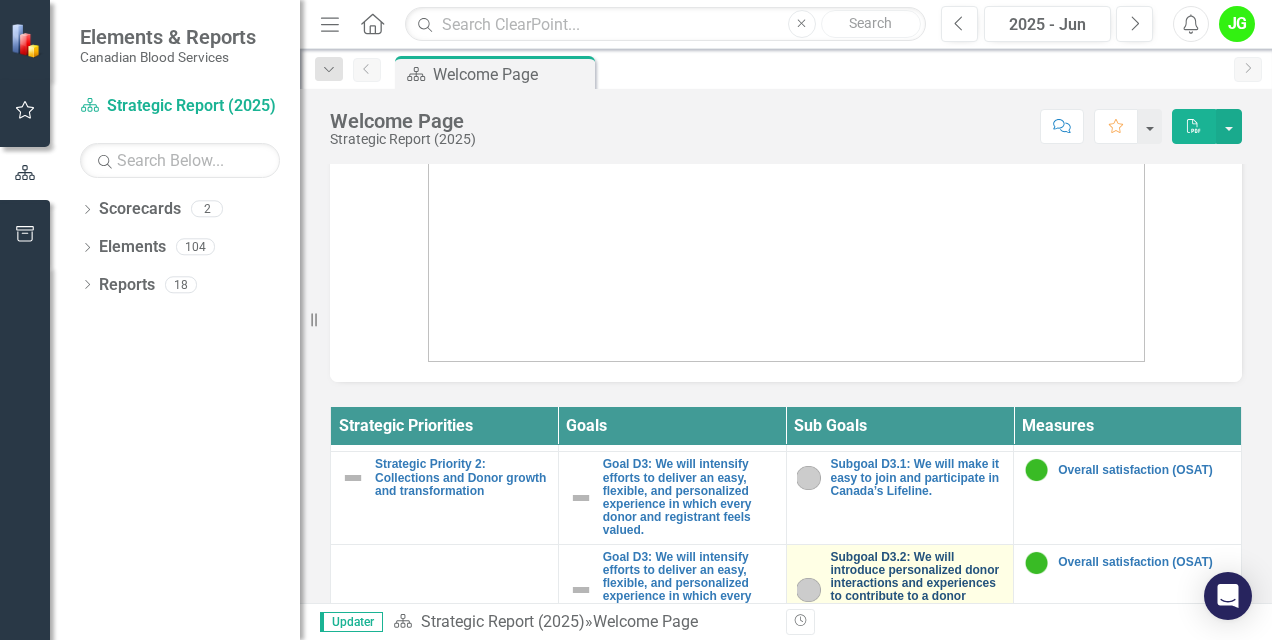 click on "Subgoal D3.2: We will introduce personalized donor interactions and experiences to contribute to a donor experience that is best in class." at bounding box center (917, 590) 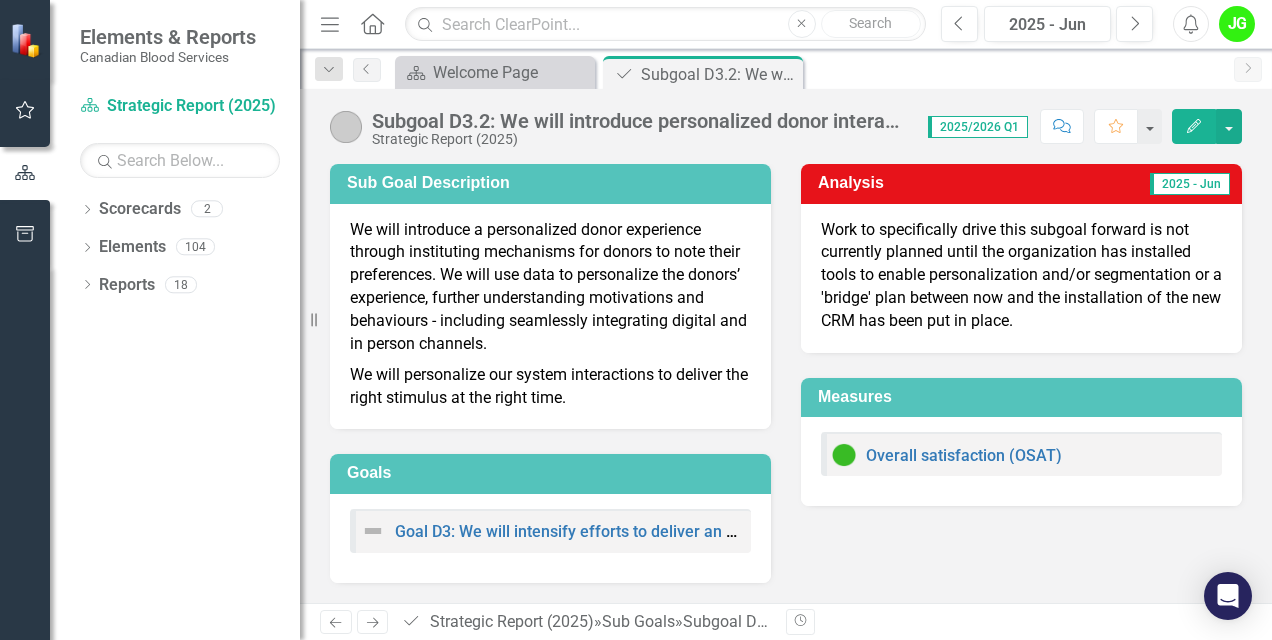 scroll, scrollTop: 127, scrollLeft: 0, axis: vertical 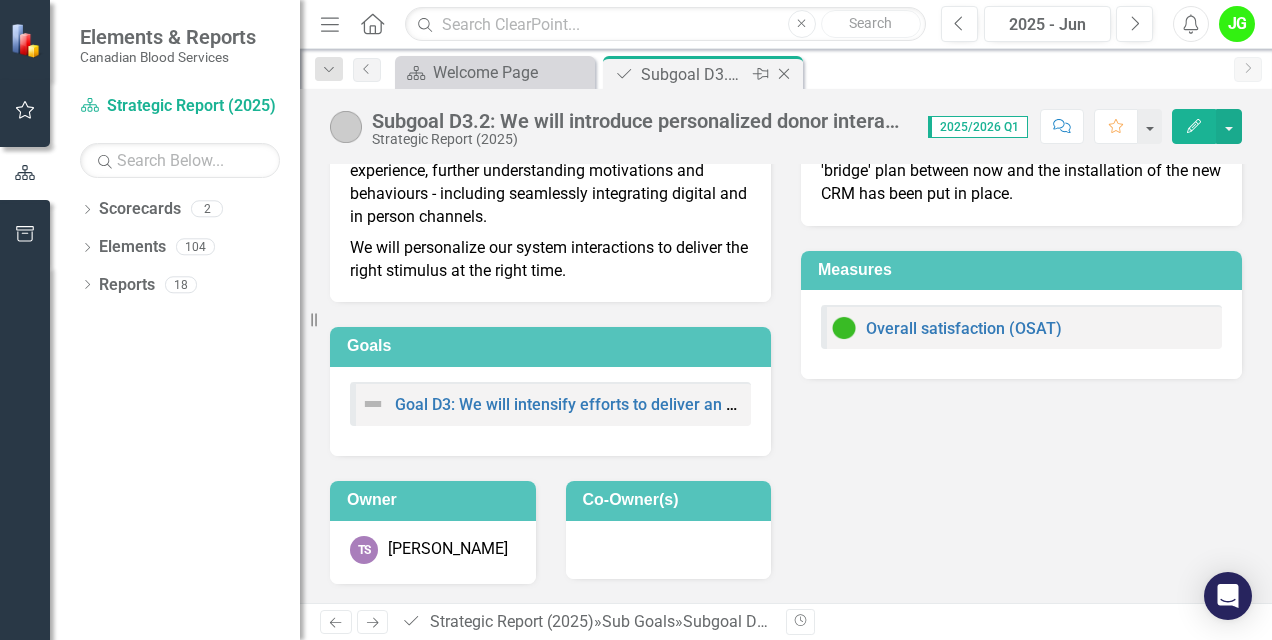 click 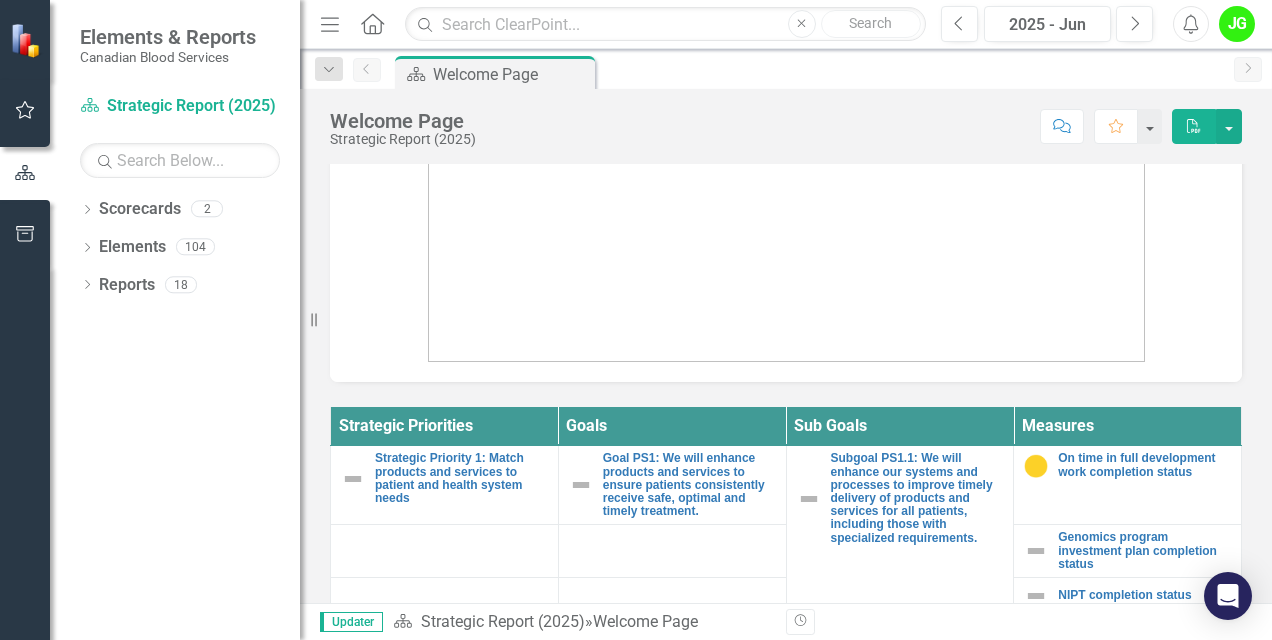 scroll, scrollTop: 800, scrollLeft: 0, axis: vertical 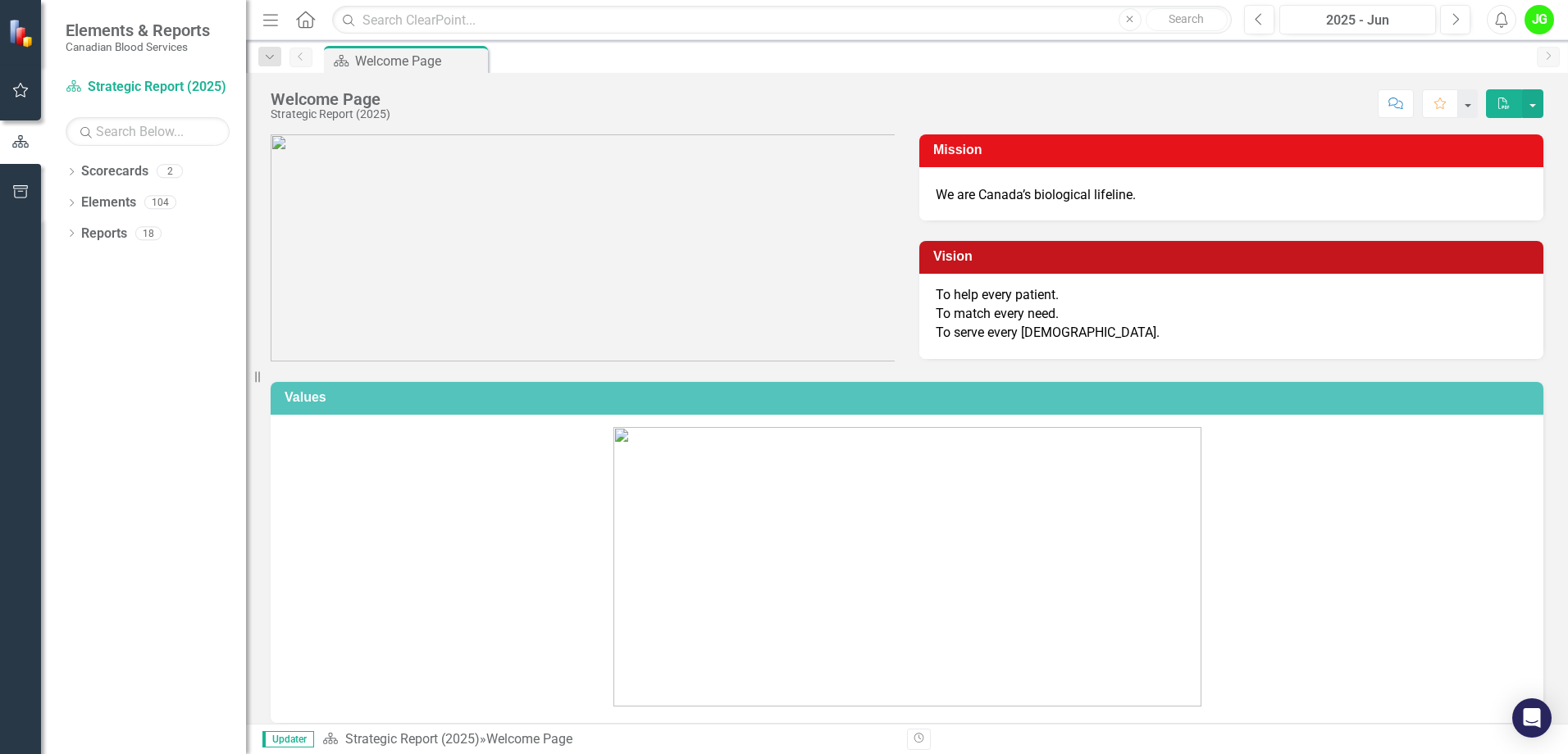 click at bounding box center [21, 91] 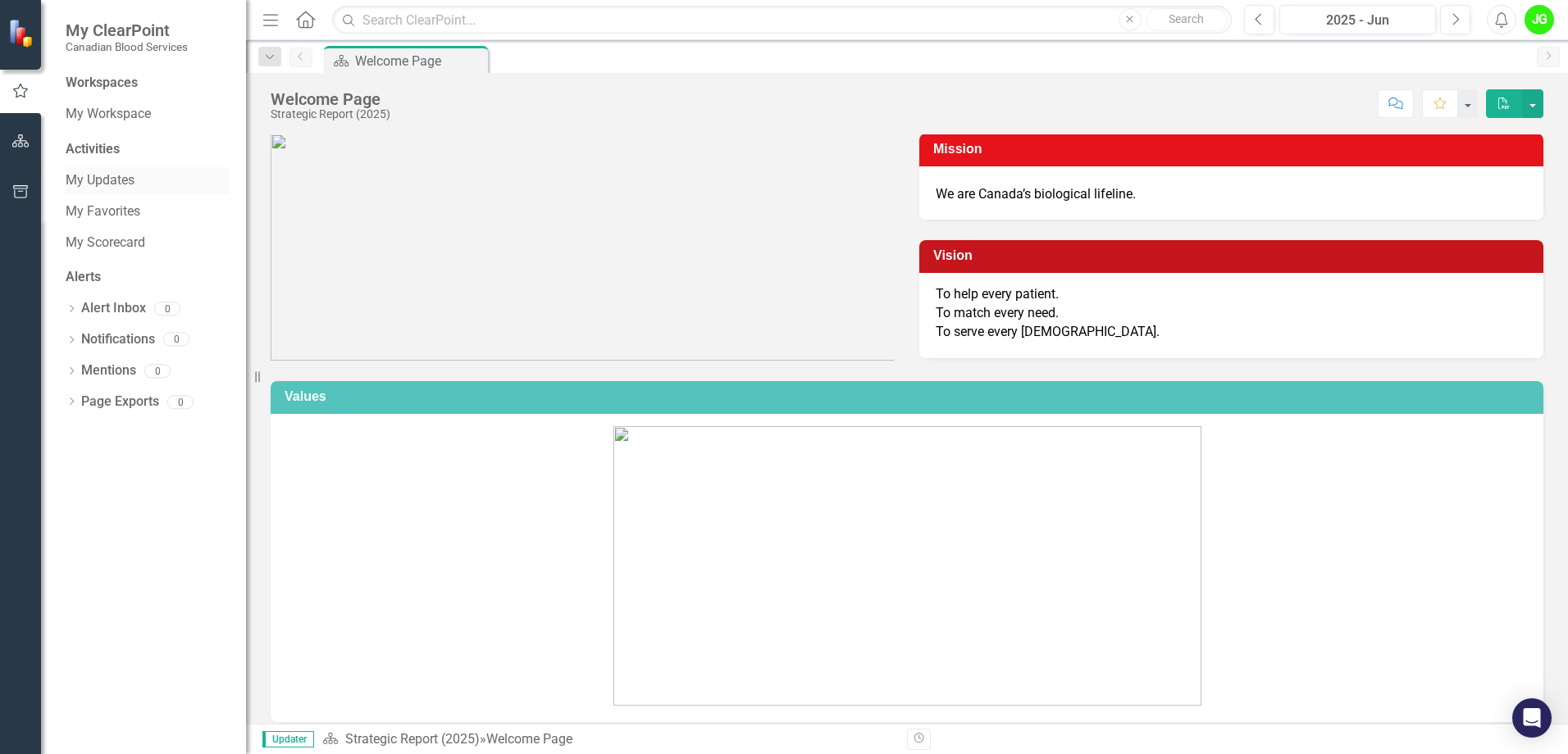 scroll, scrollTop: 0, scrollLeft: 0, axis: both 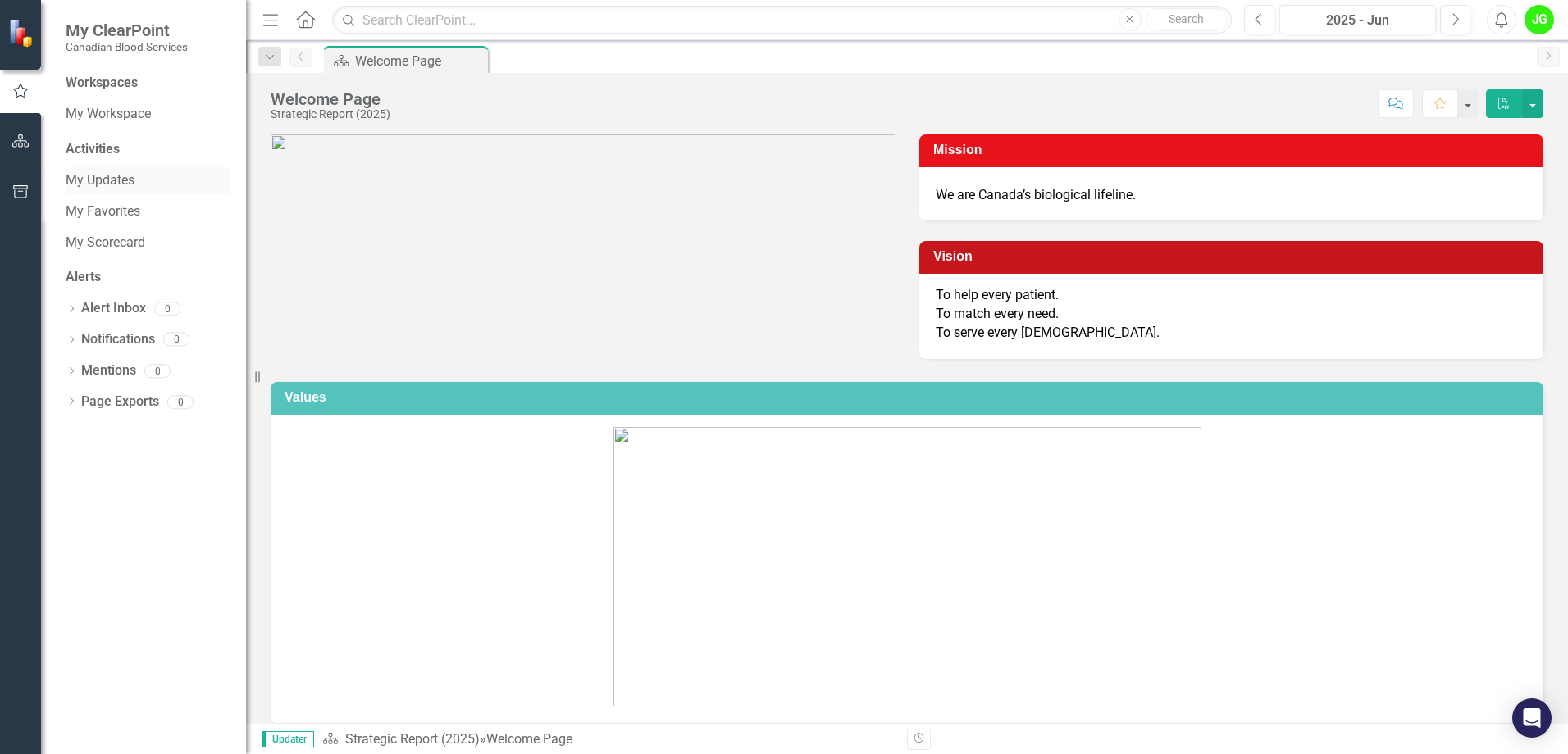 click on "My Updates" at bounding box center [148, 180] 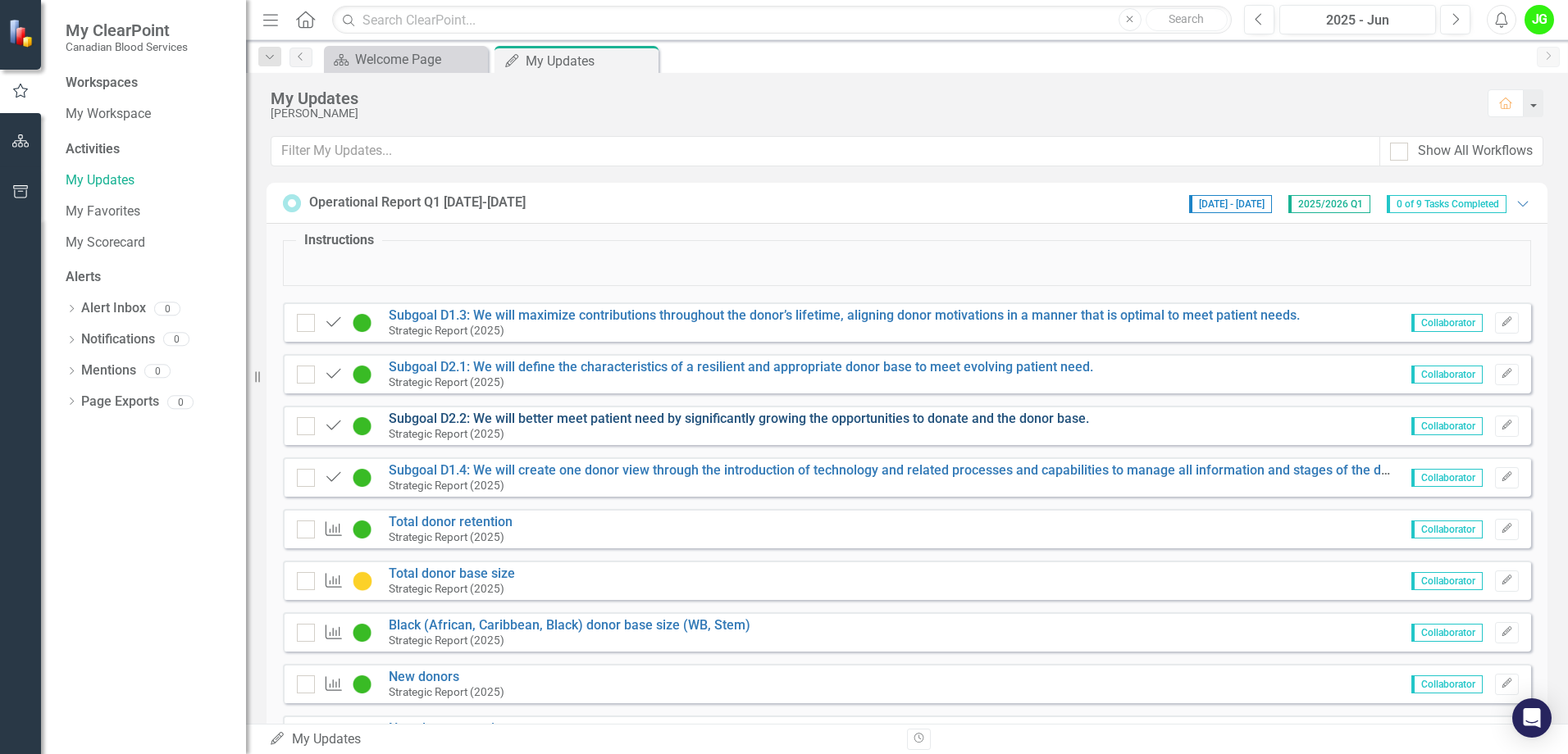 click on "Subgoal D2.2: We will better meet patient need by significantly growing the opportunities to donate and the donor base." at bounding box center (739, 418) 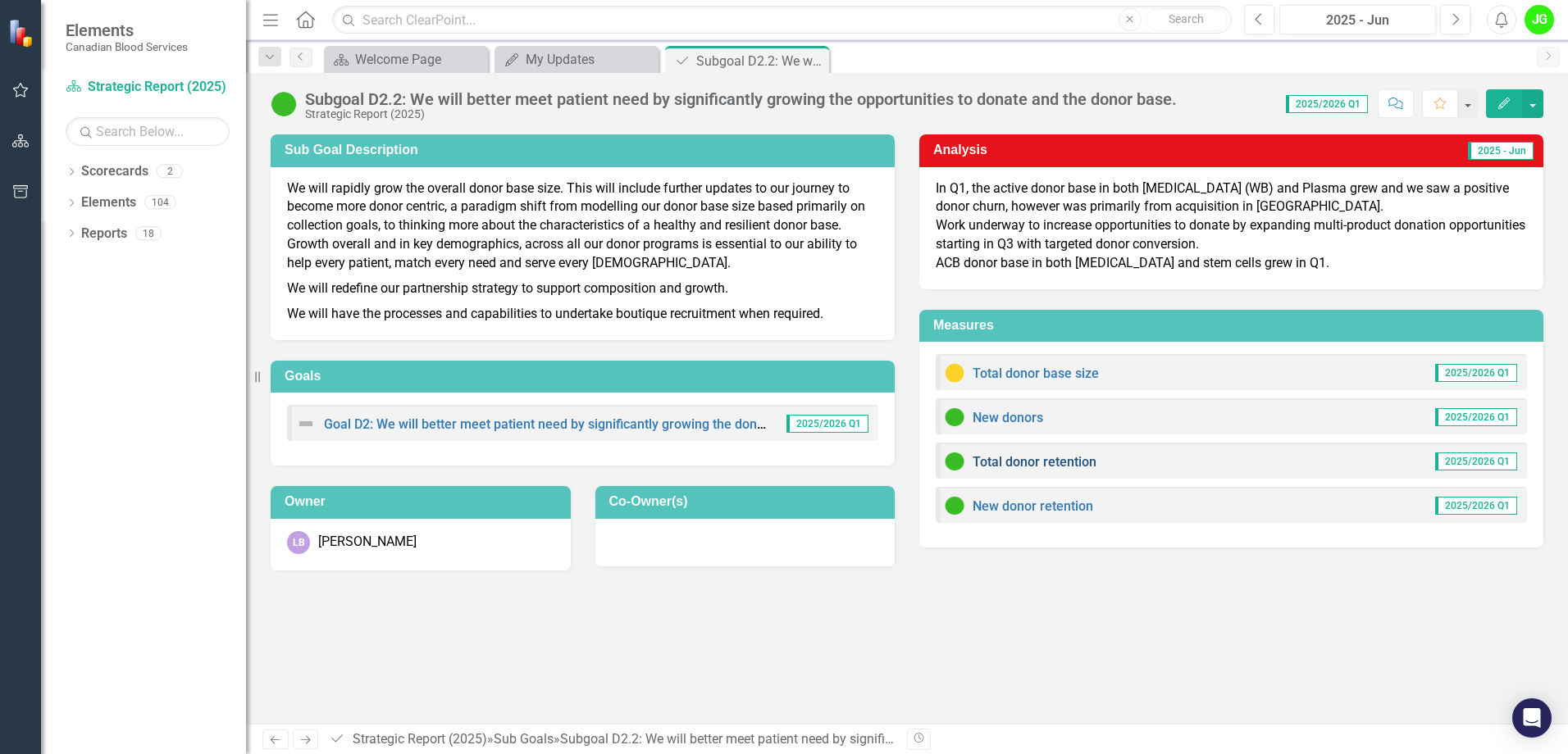 click on "Total donor retention" at bounding box center [1034, 461] 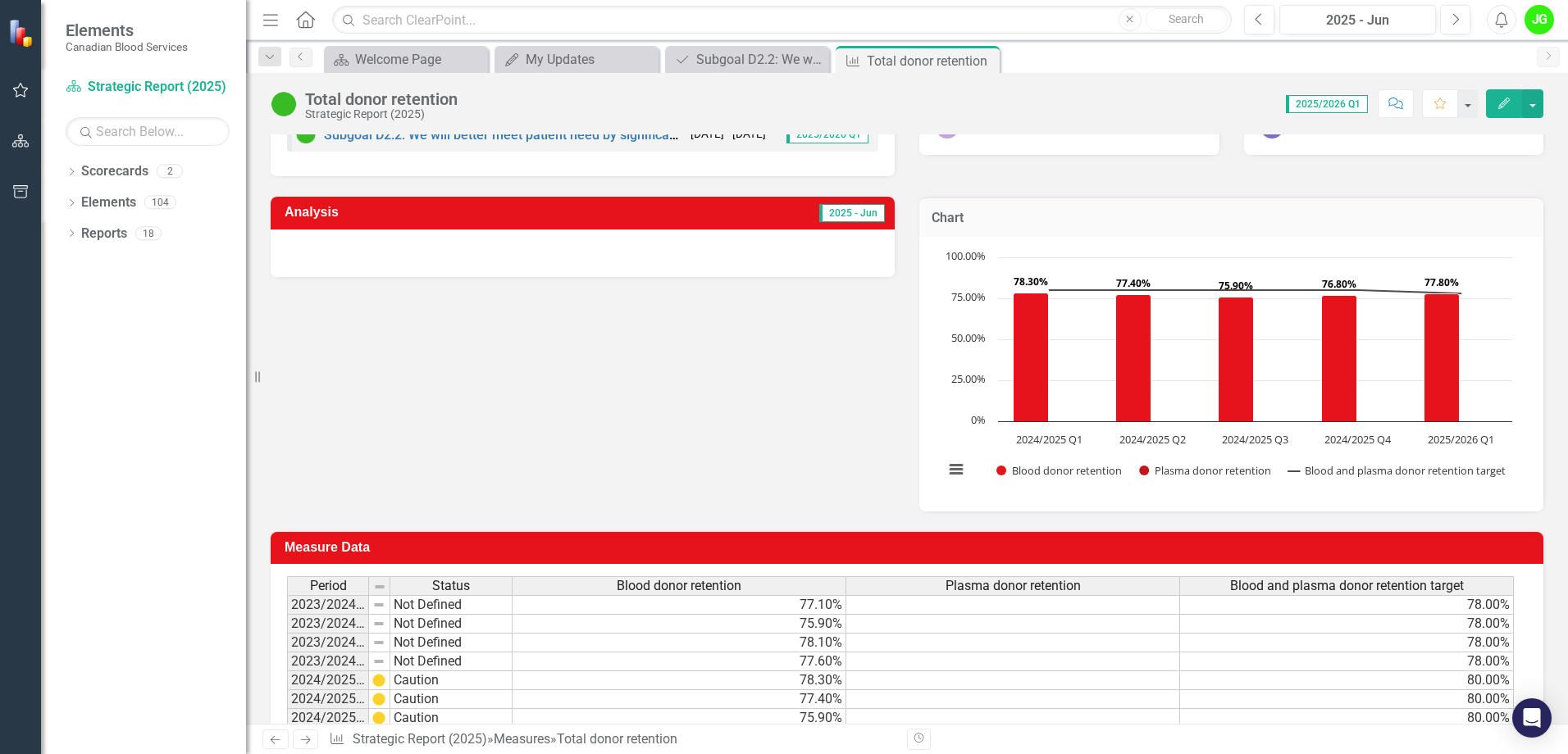 scroll, scrollTop: 0, scrollLeft: 0, axis: both 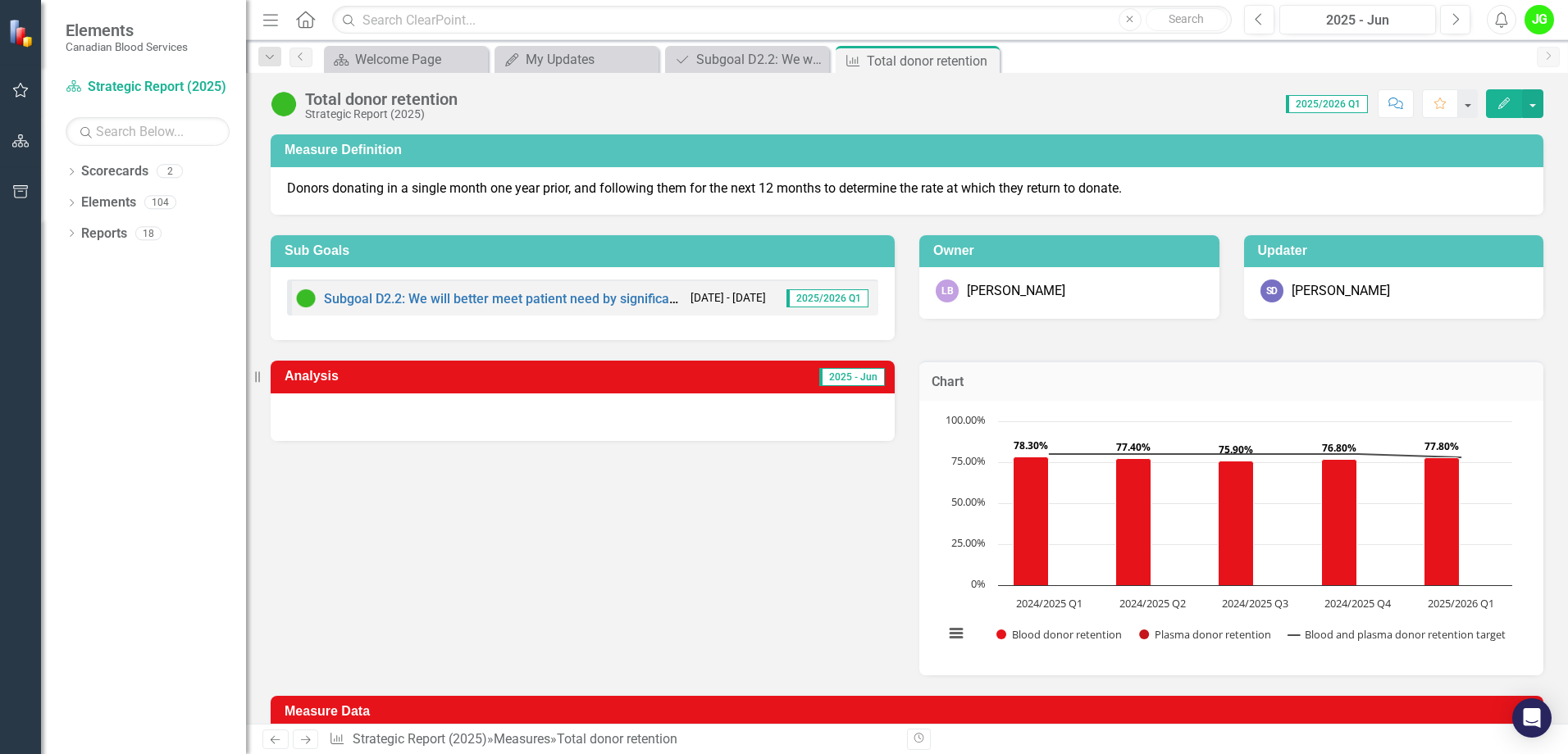 click on "Edit" 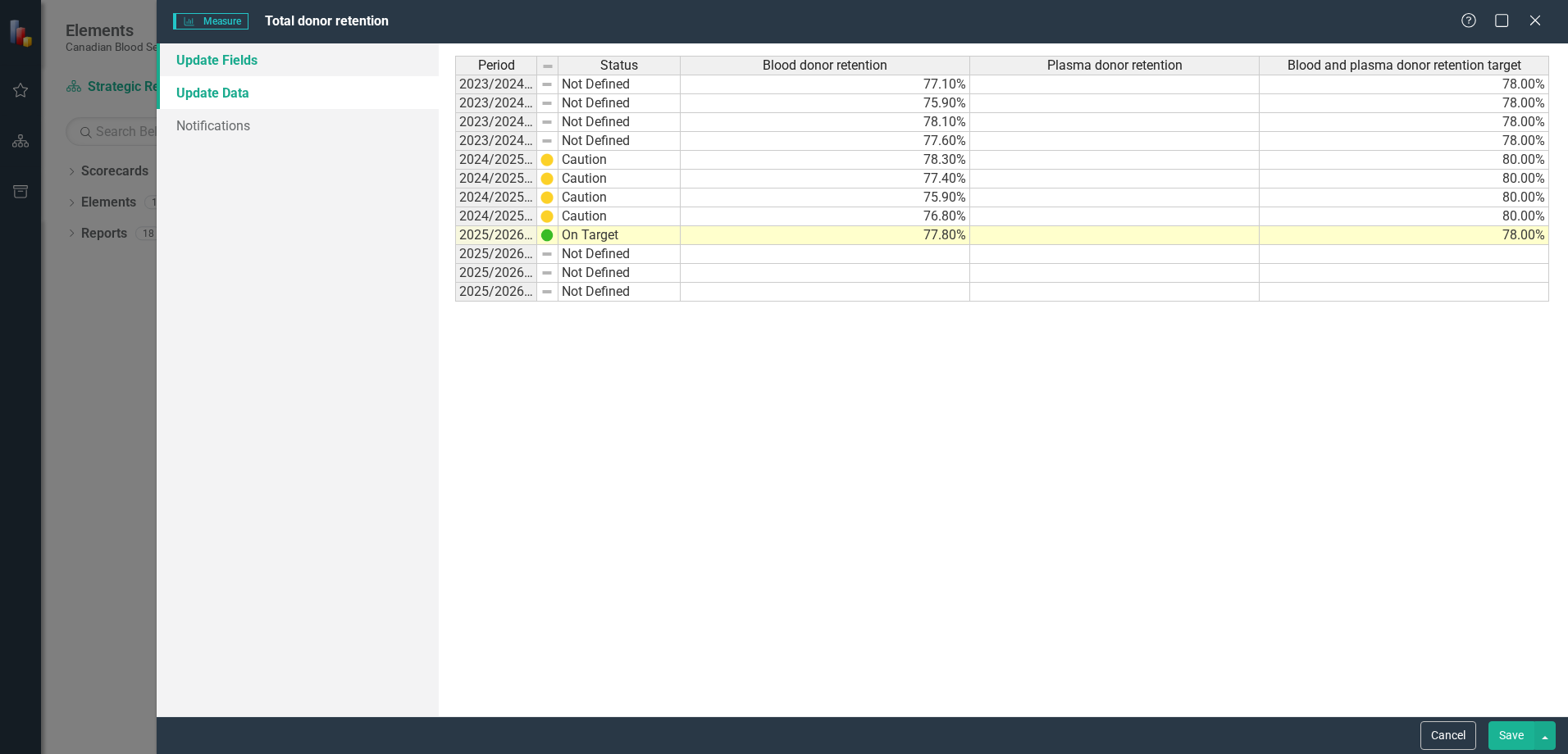 click on "Update Fields" at bounding box center (298, 60) 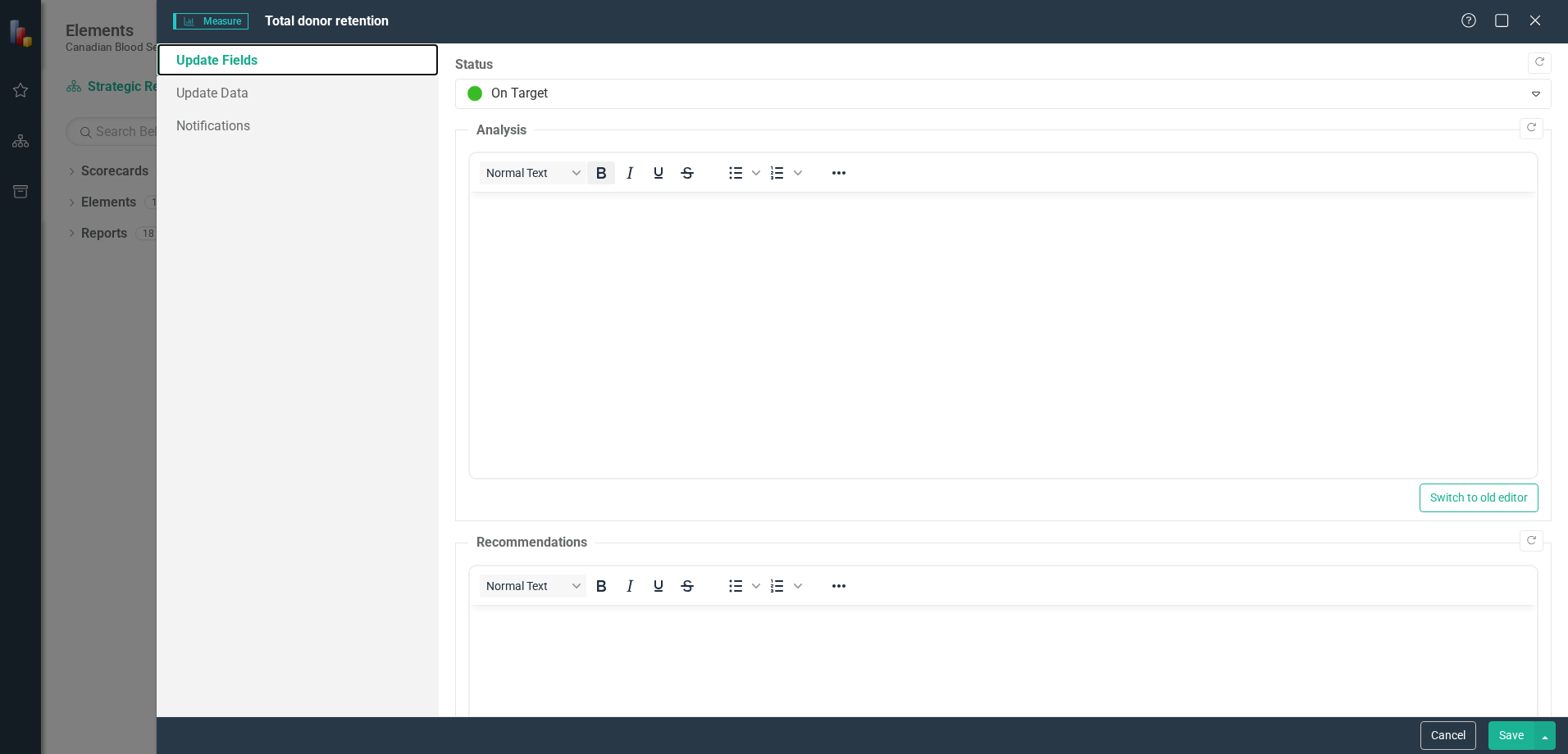scroll, scrollTop: 0, scrollLeft: 0, axis: both 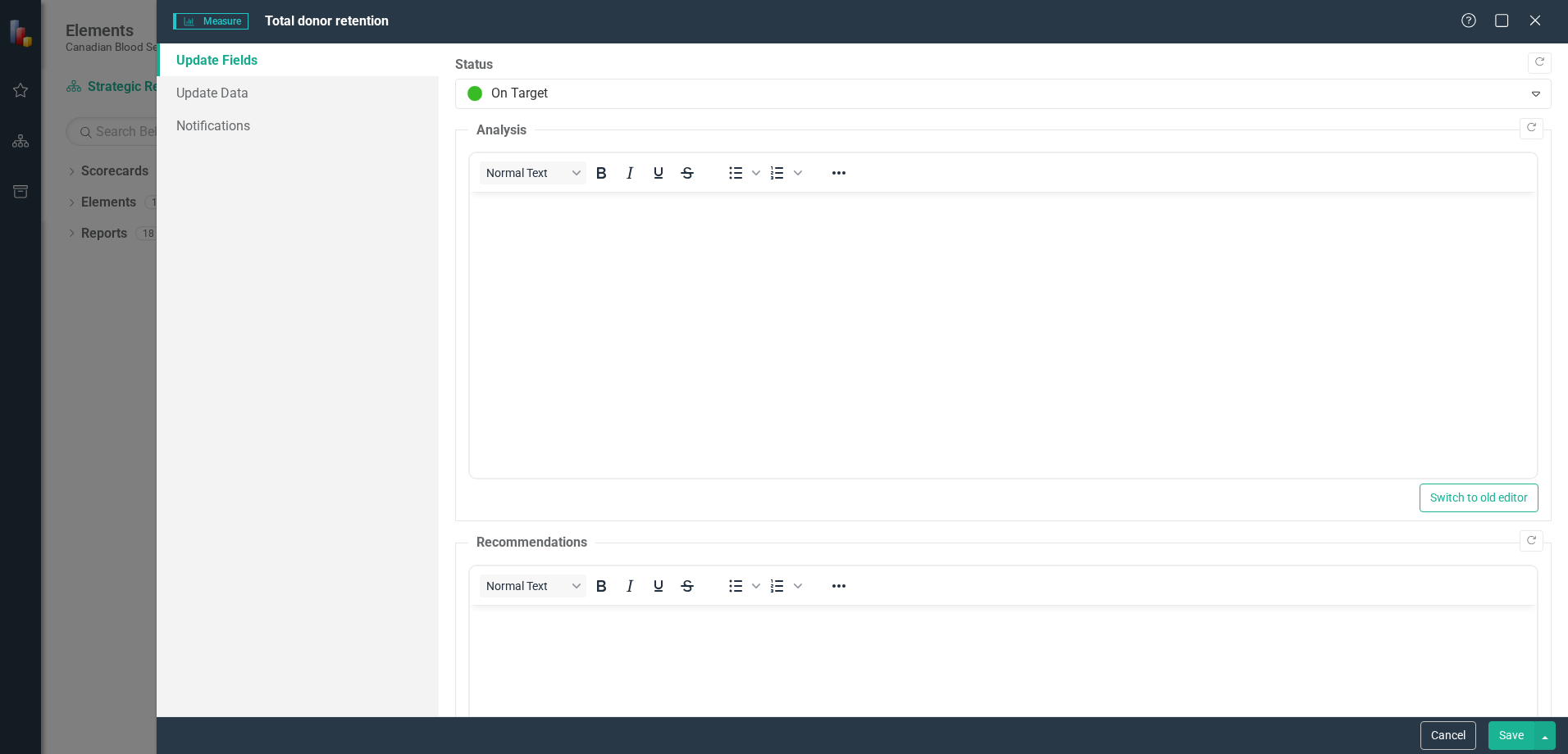 click at bounding box center (1003, 315) 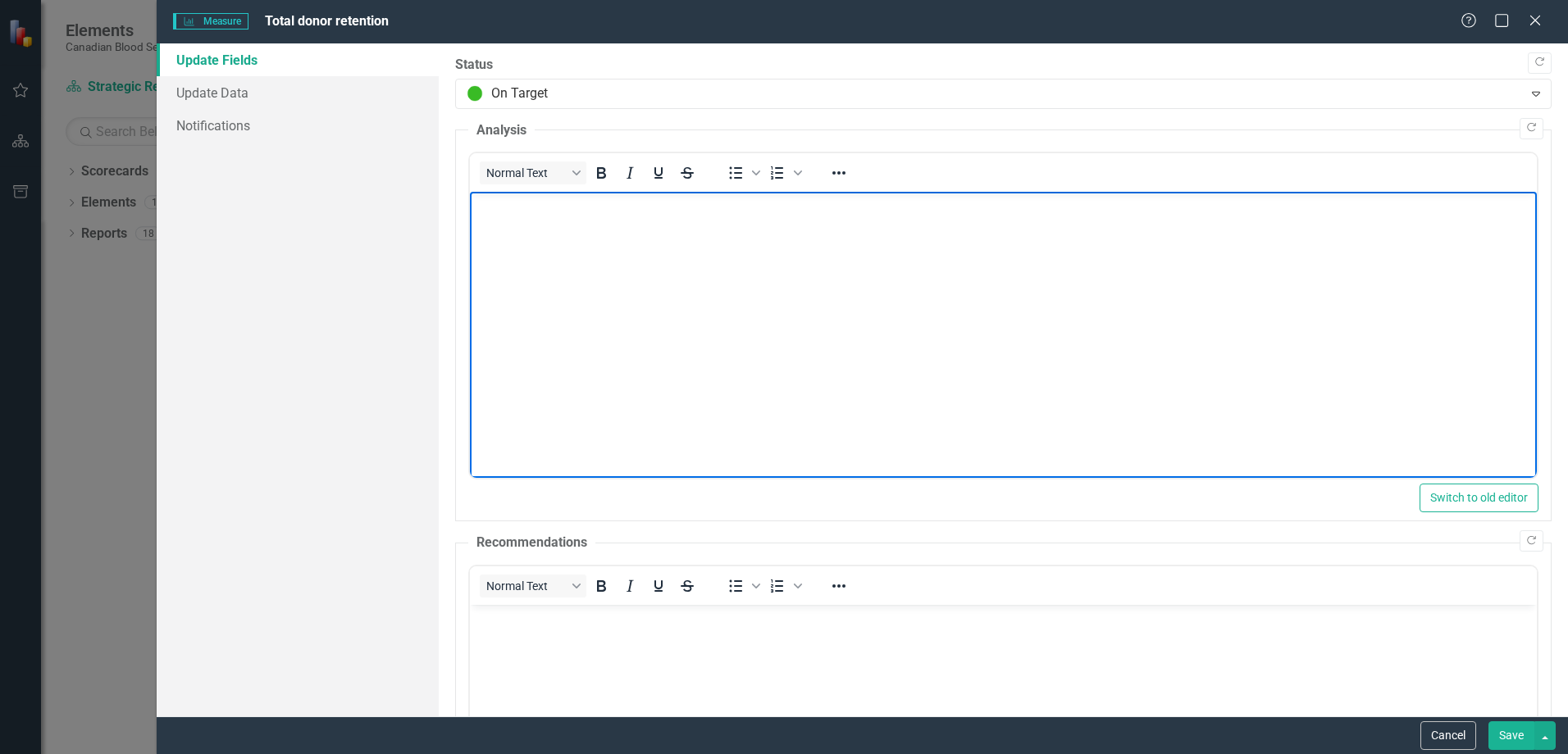 type 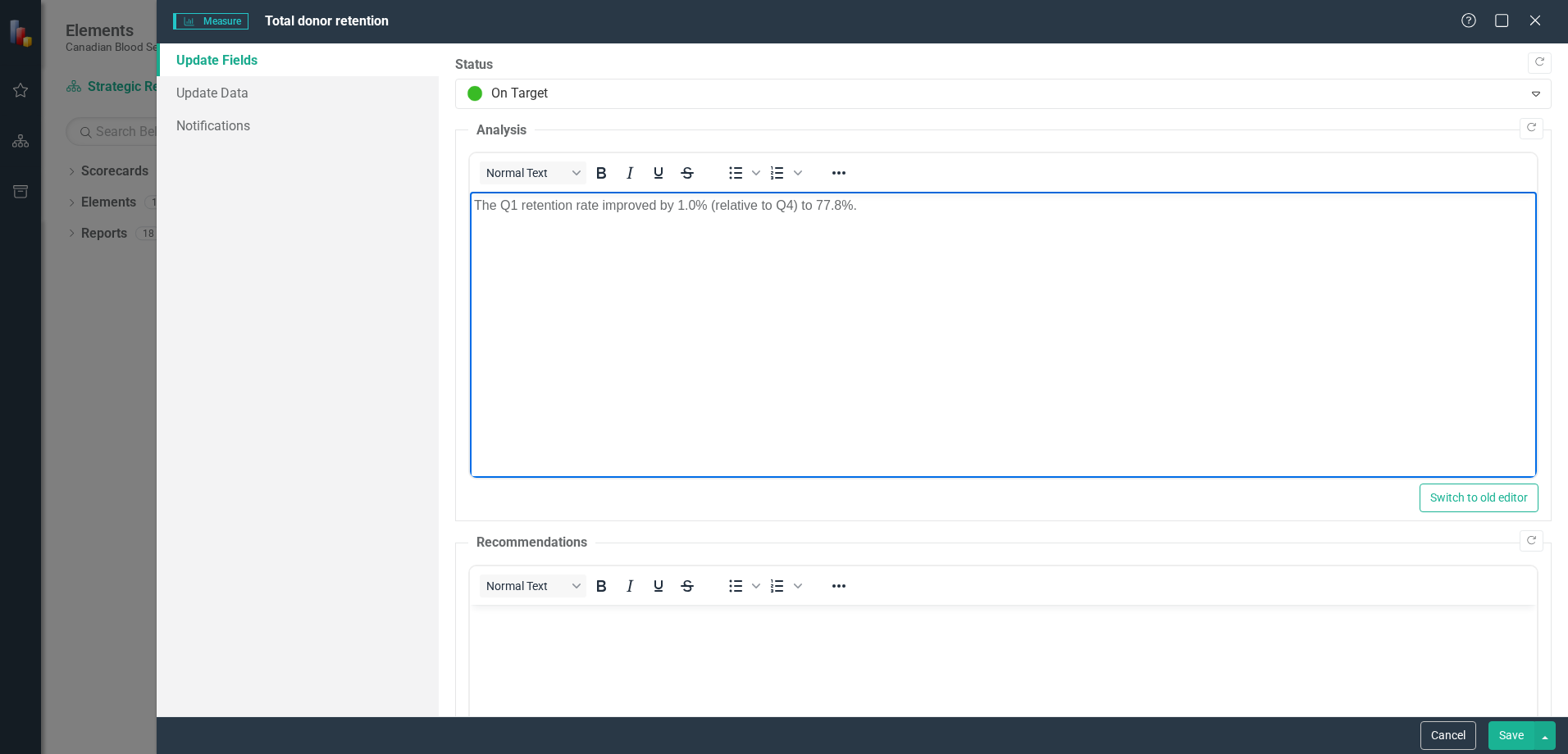 click on "Save" at bounding box center (1511, 735) 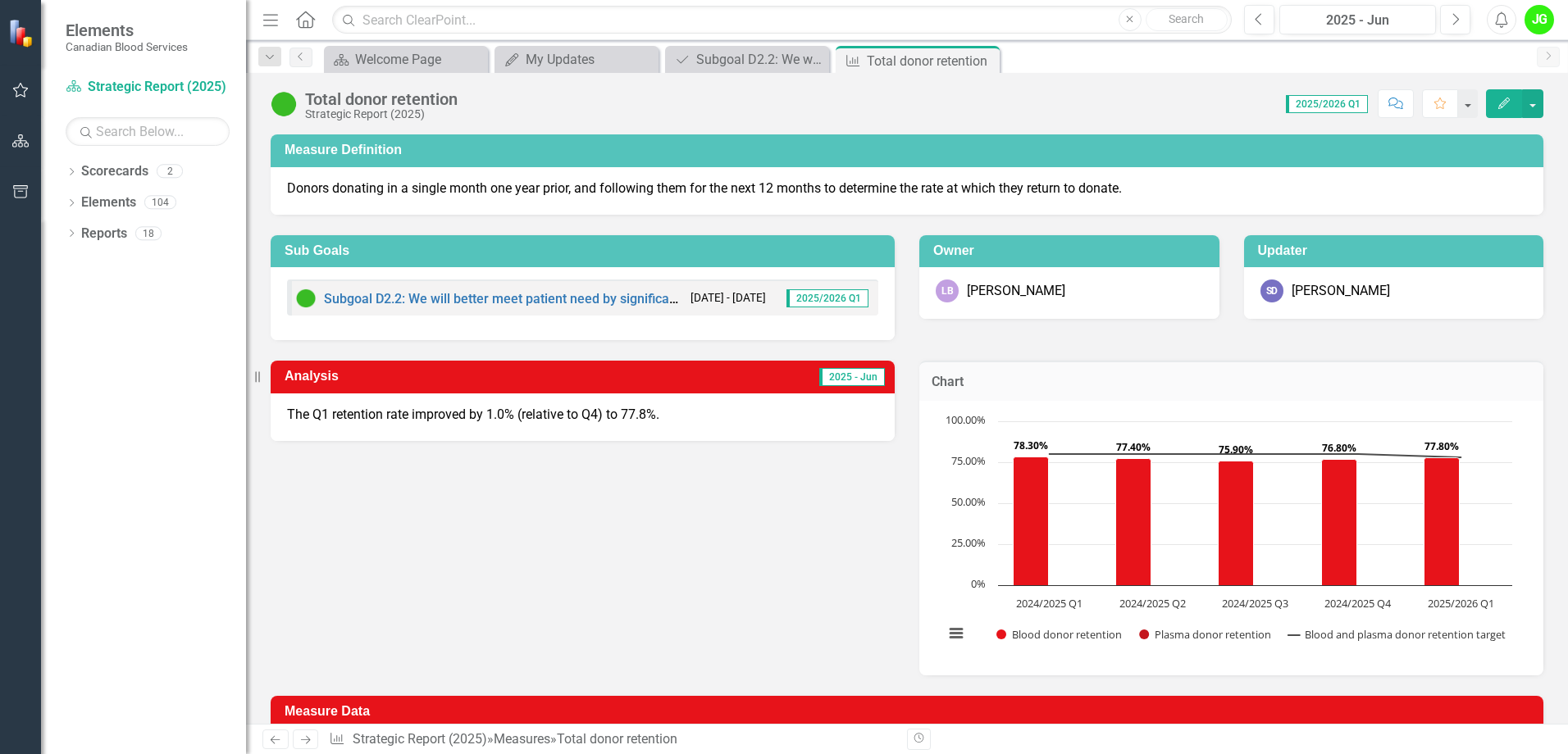 click on "Edit" 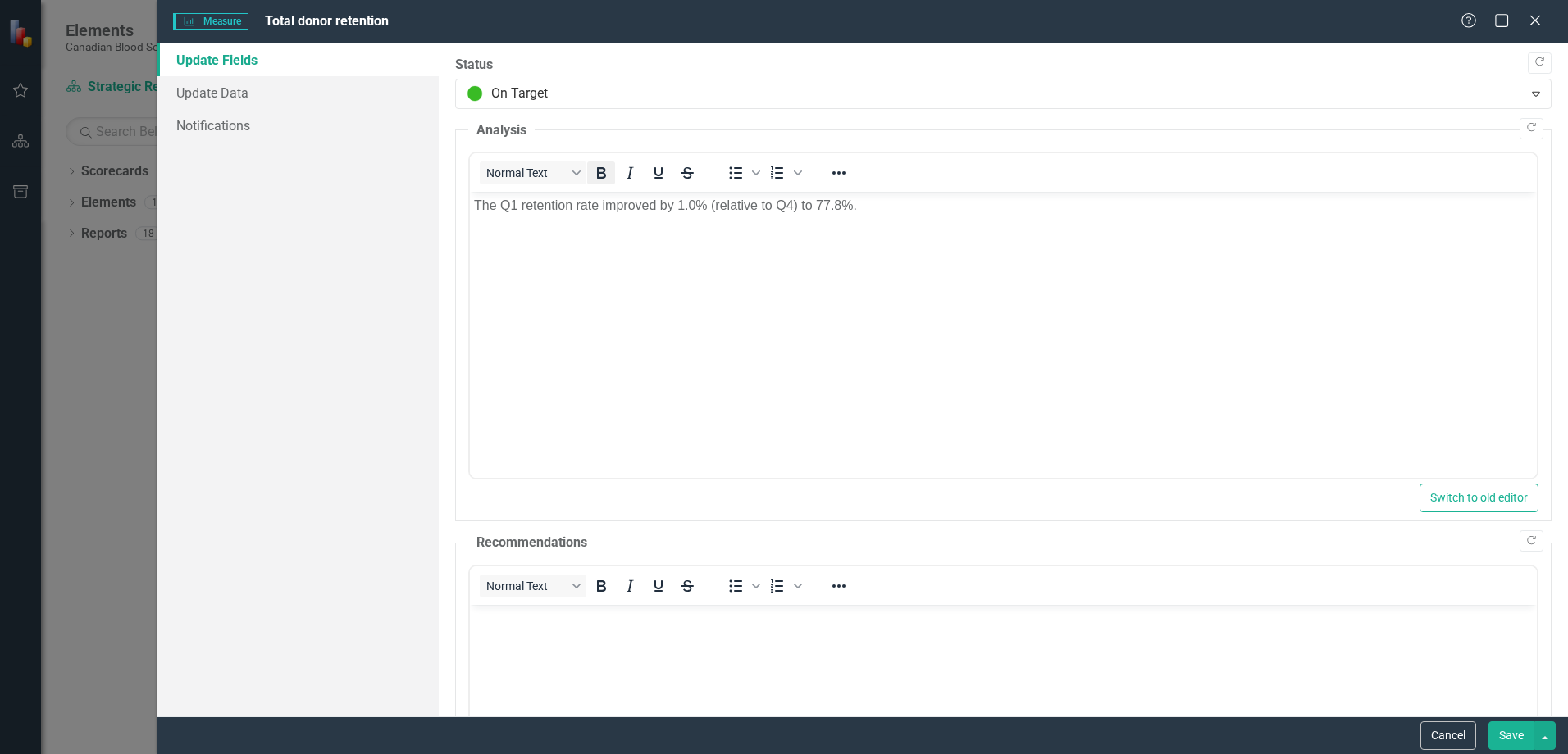 scroll, scrollTop: 0, scrollLeft: 0, axis: both 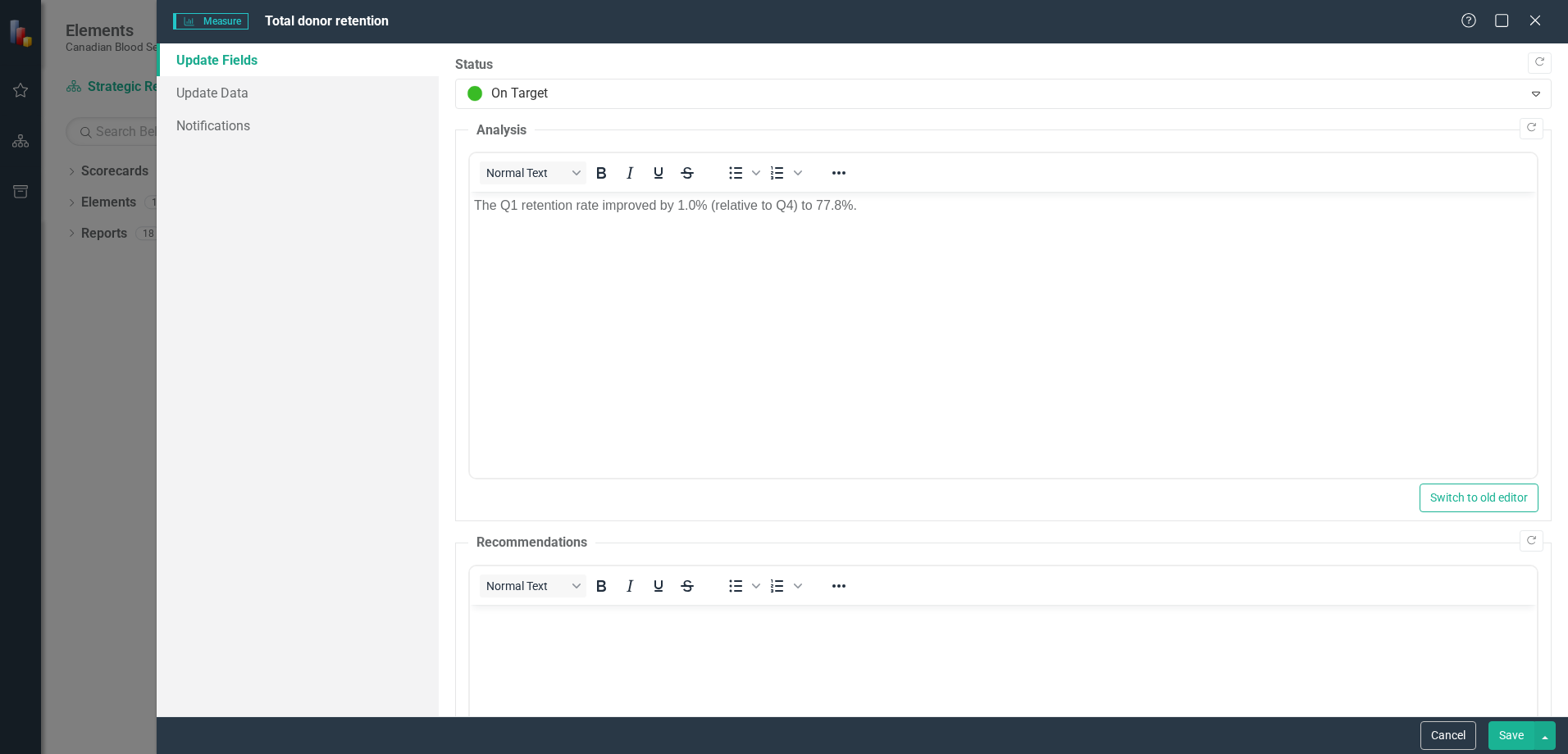 click on "The Q1 retention rate improved by 1.0% (relative to Q4) to 77.8%." at bounding box center (1003, 206) 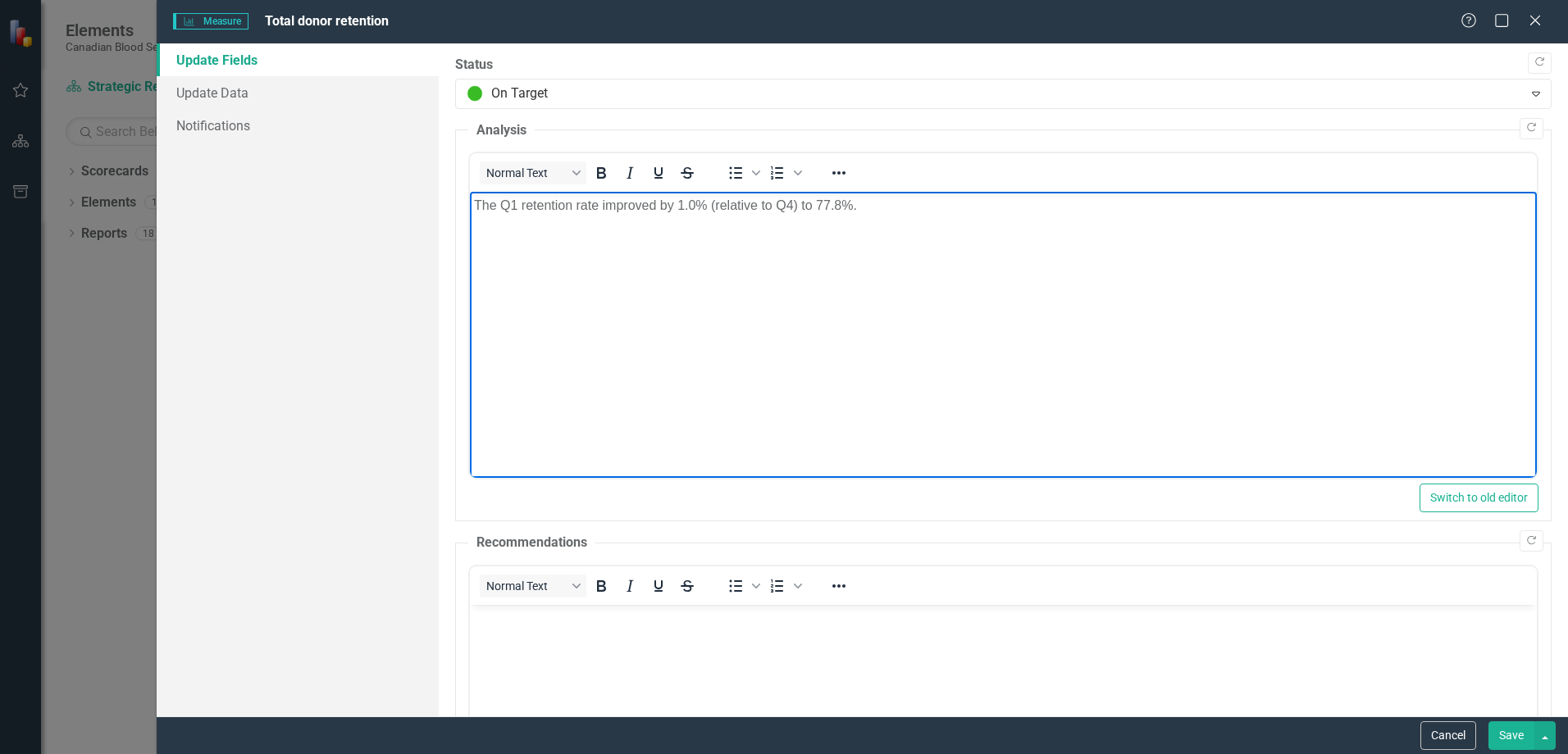 type 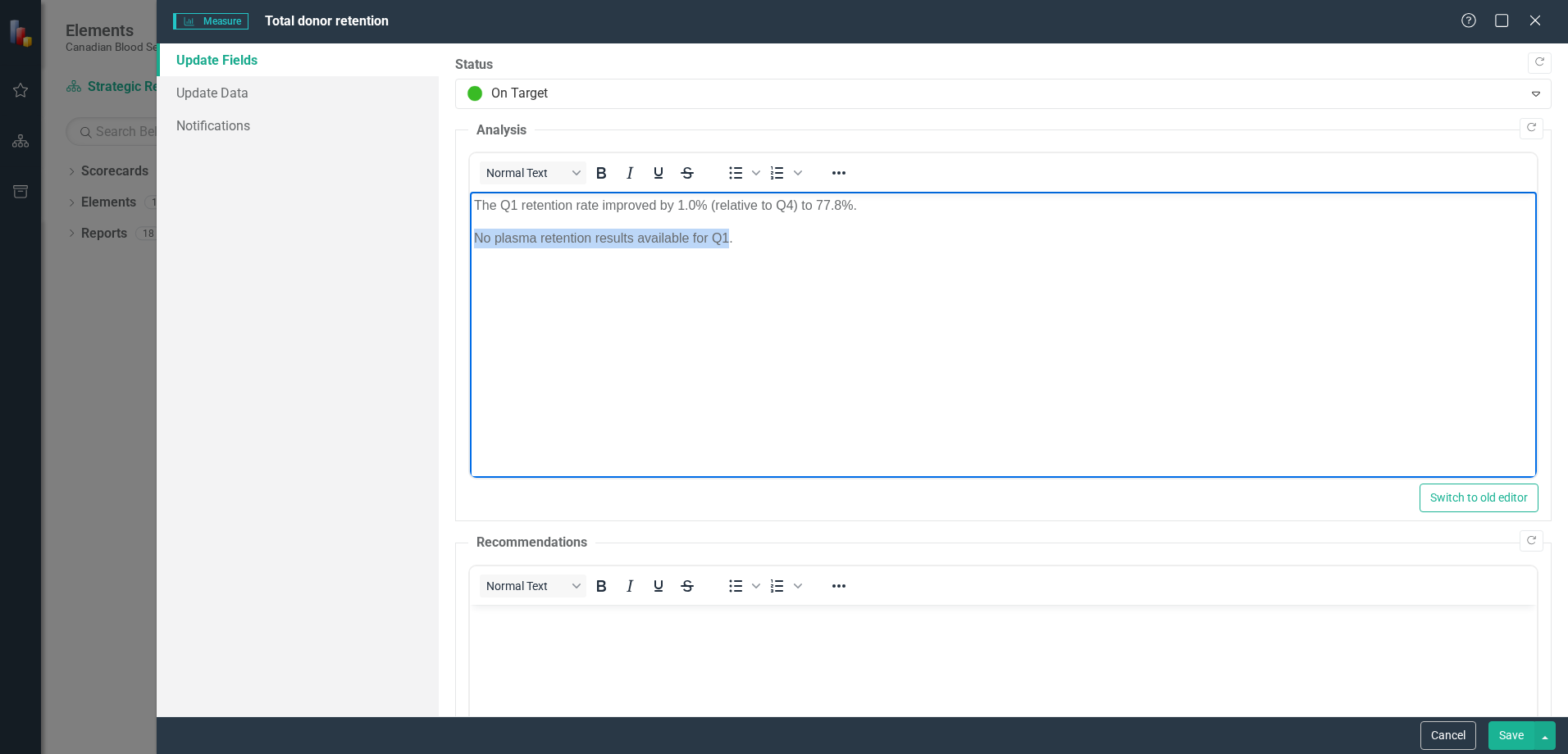 drag, startPoint x: 728, startPoint y: 238, endPoint x: 448, endPoint y: 236, distance: 280.00714 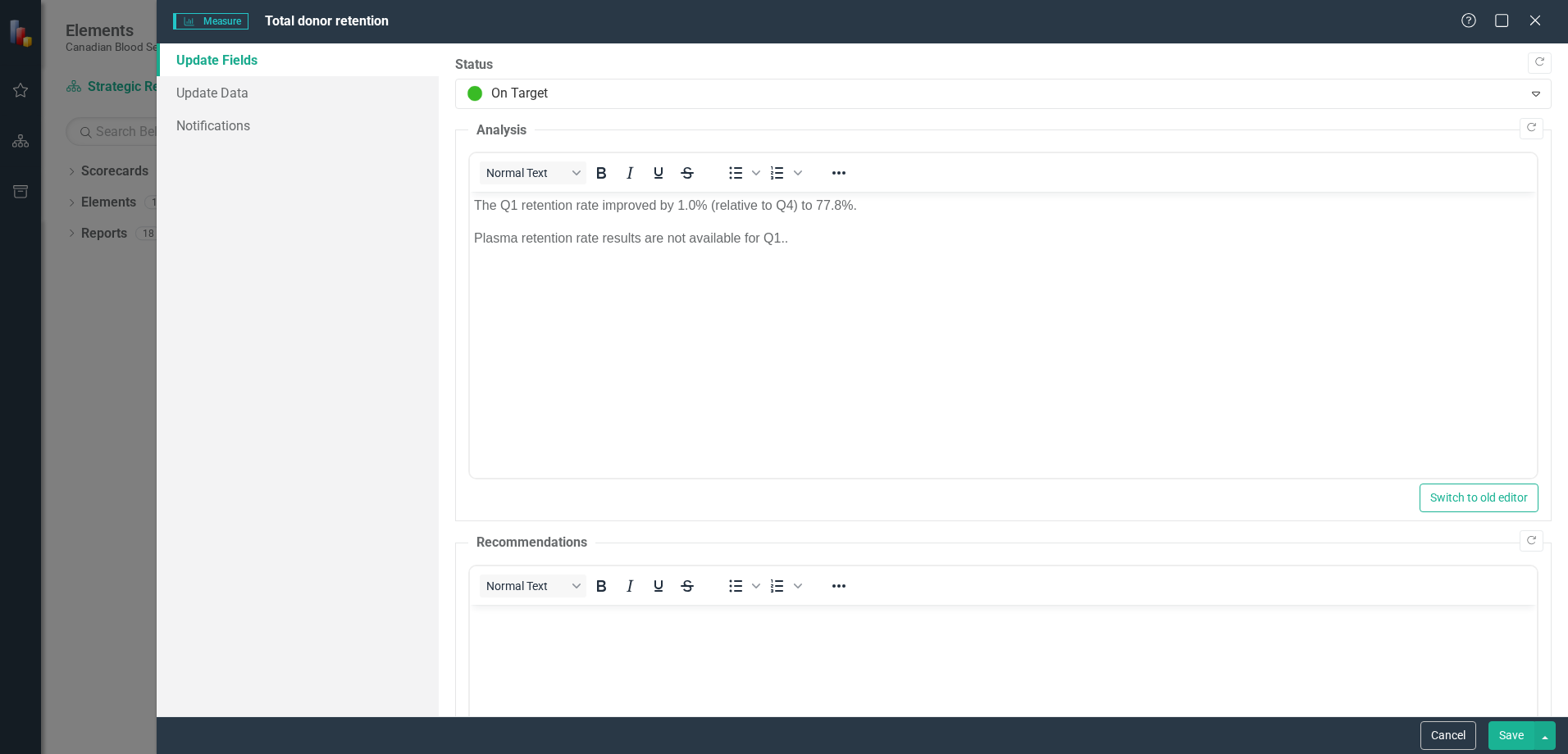 click on "Save" at bounding box center (1511, 735) 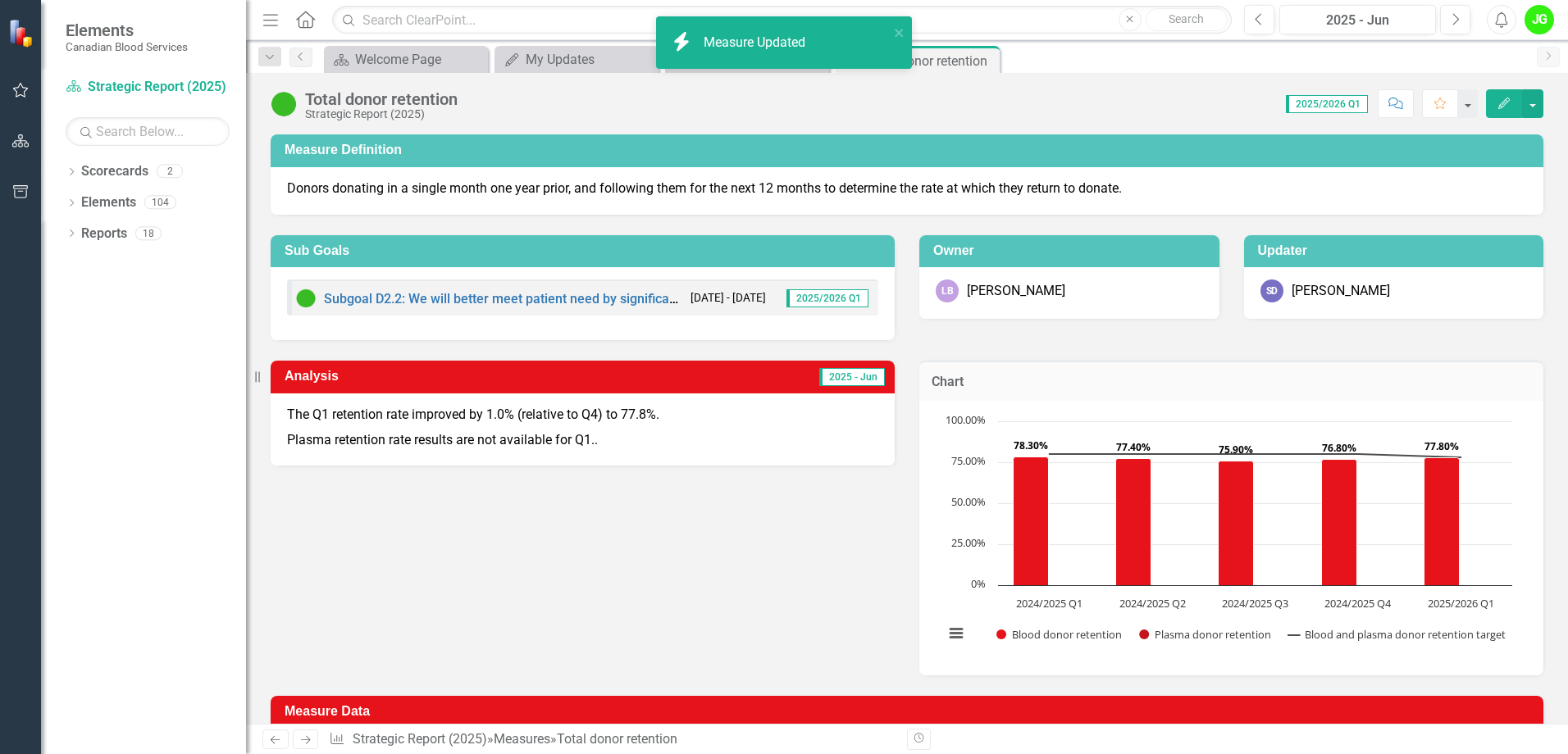 click on "Edit" at bounding box center (1504, 103) 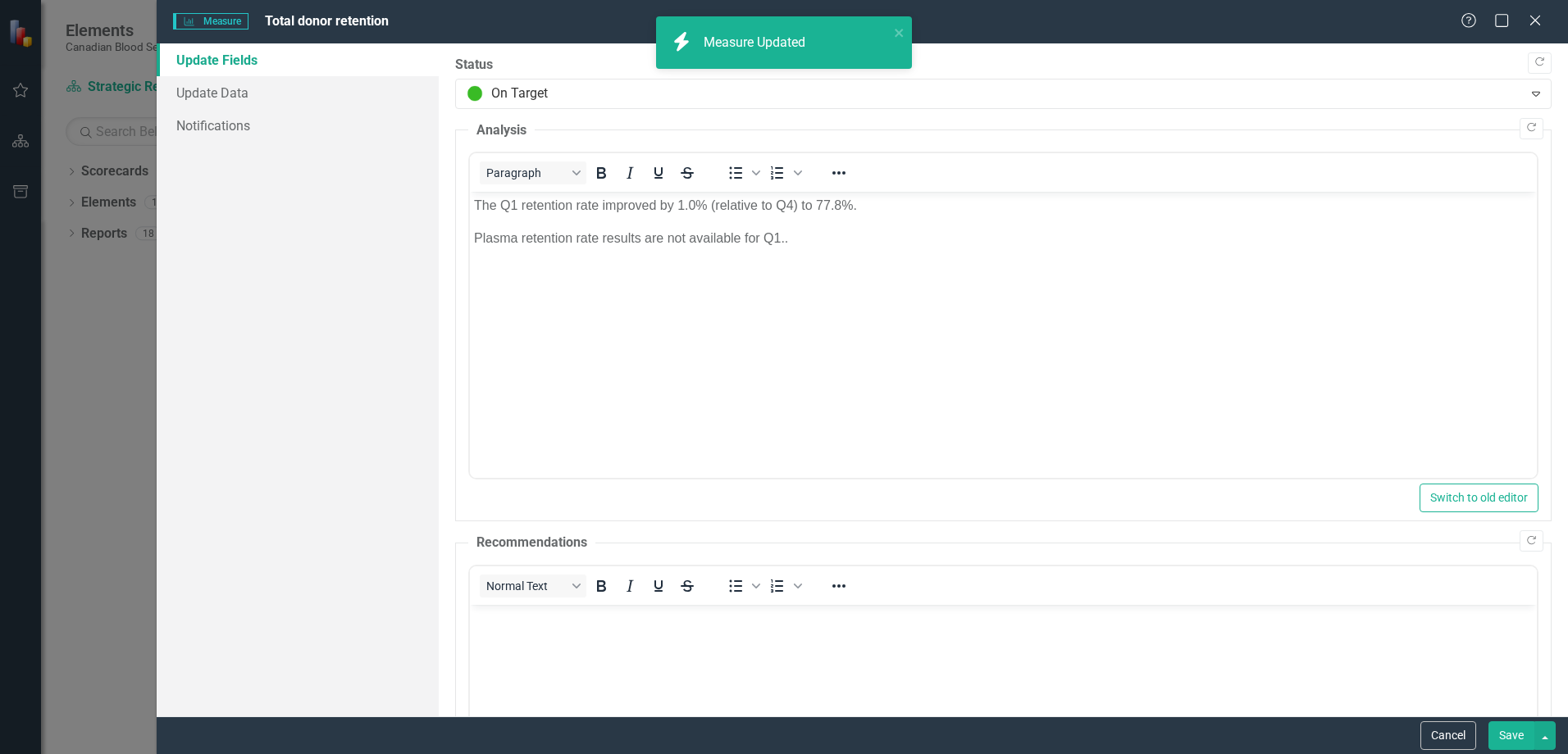 scroll, scrollTop: 0, scrollLeft: 0, axis: both 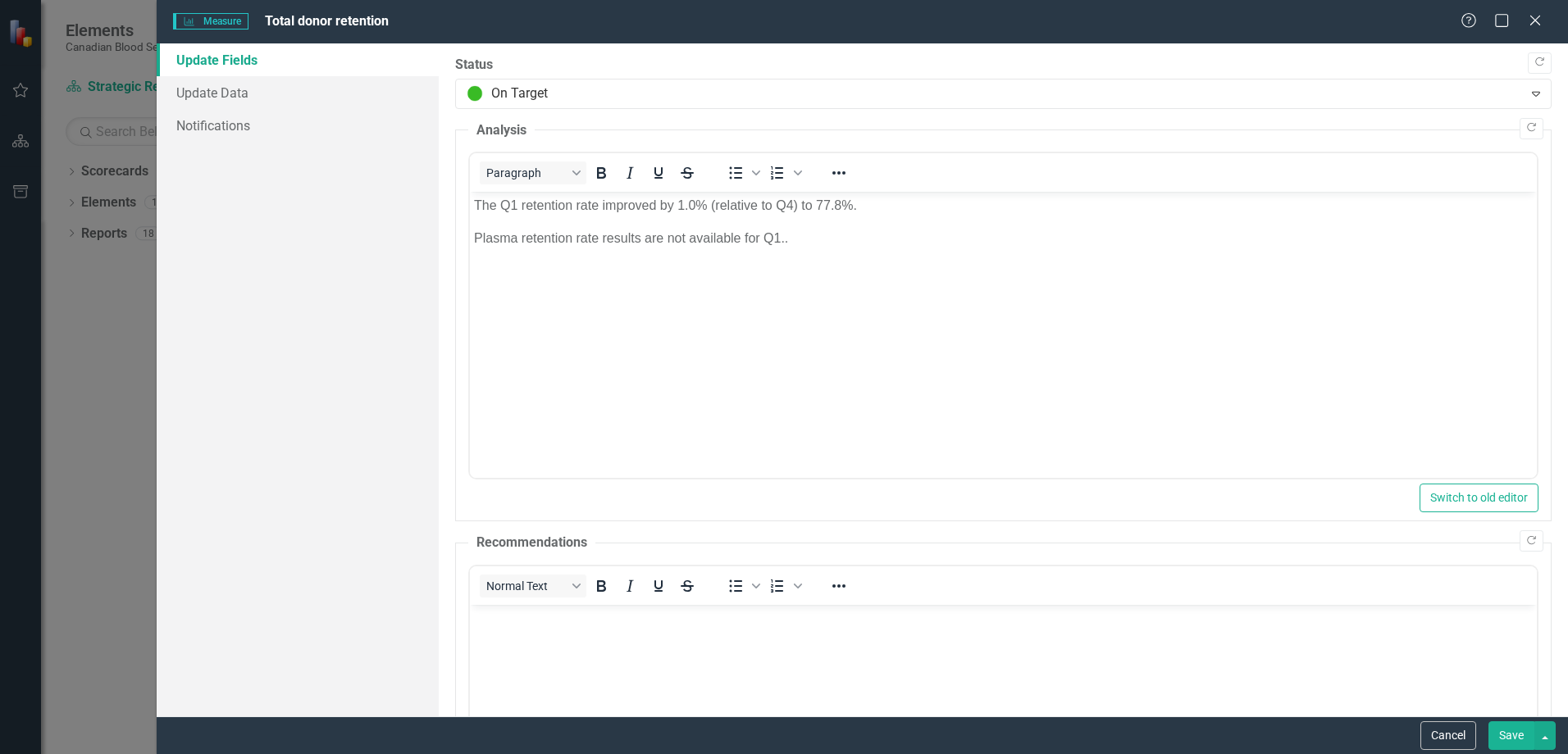 click on "Plasma retention rate results are not available for Q1.." at bounding box center (1003, 238) 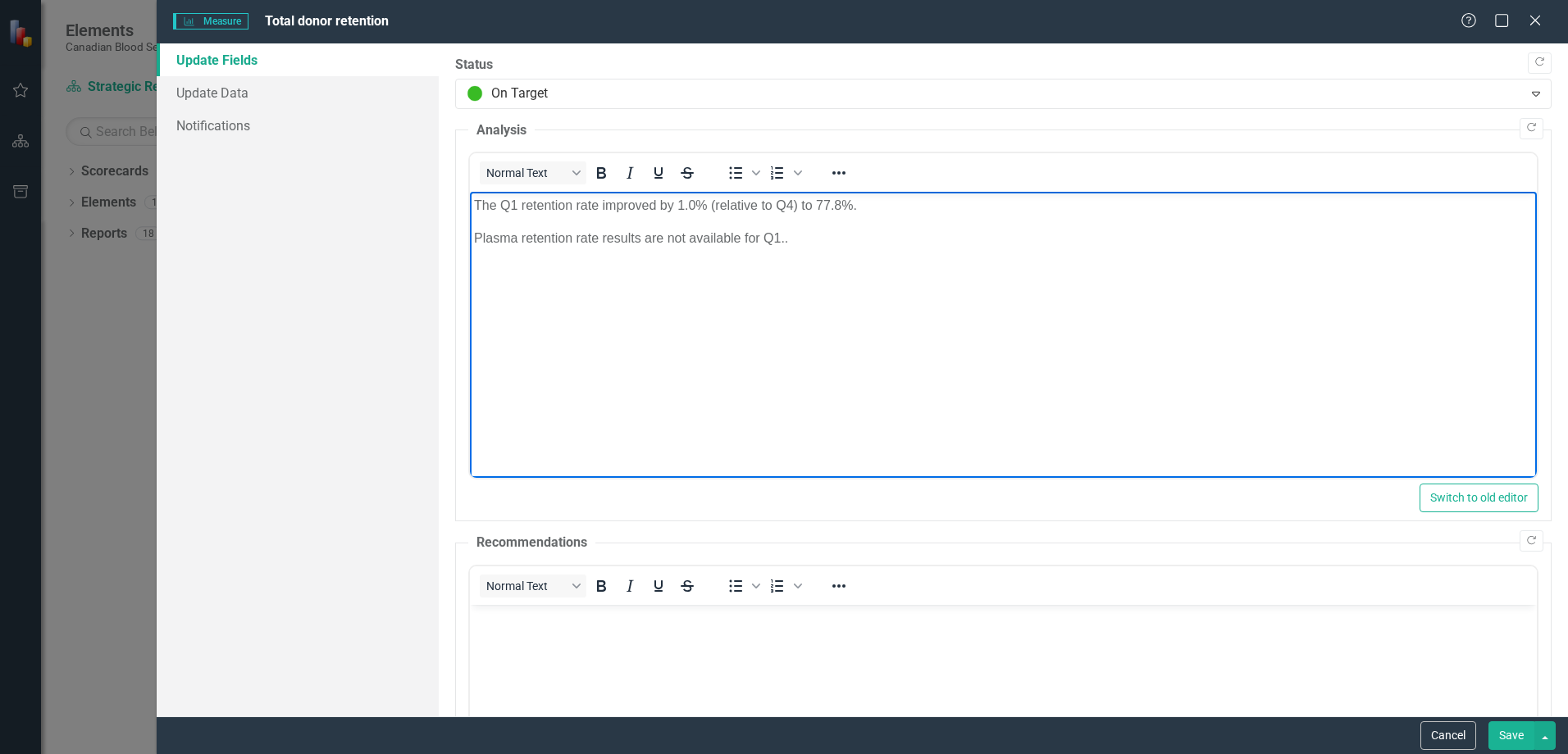 type 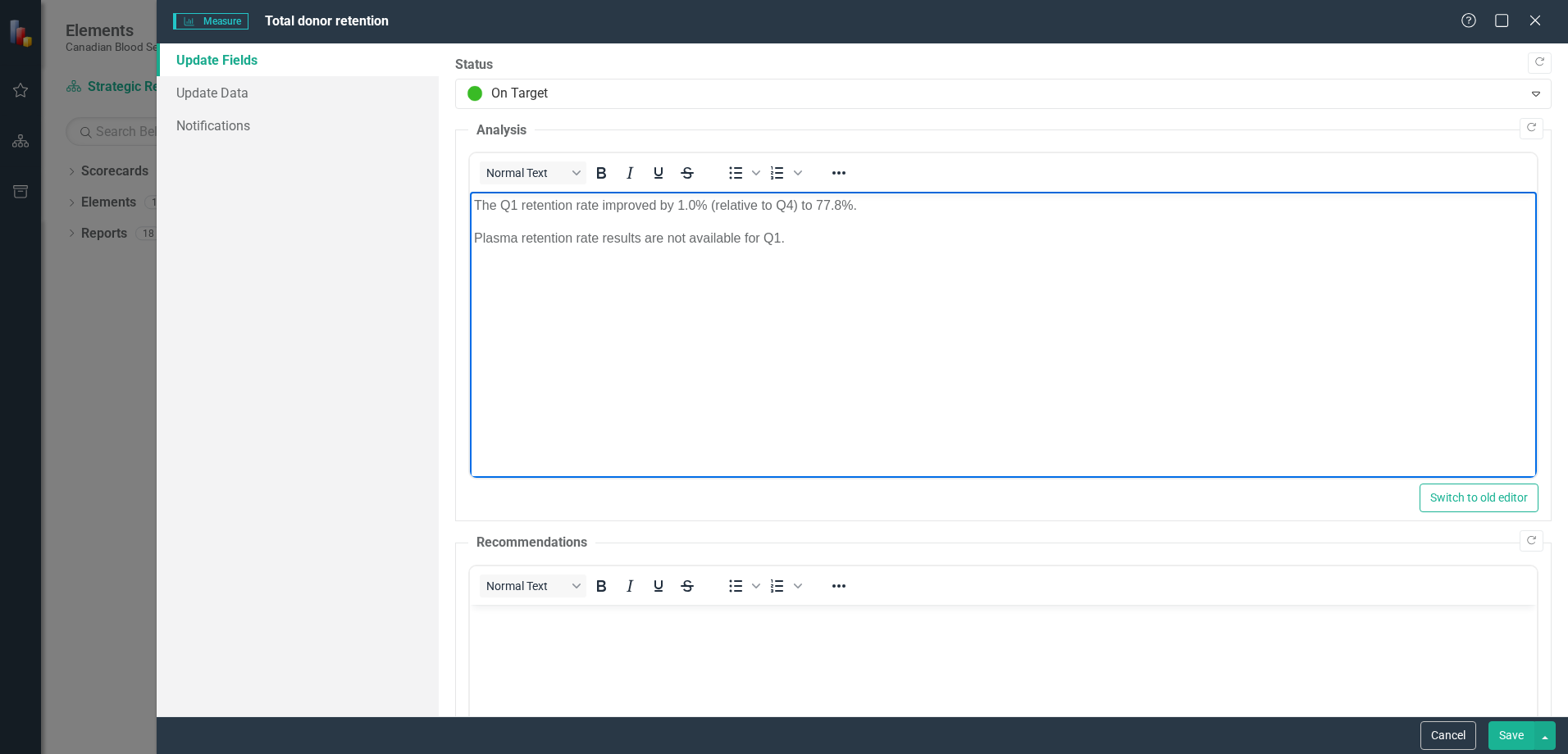 click on "The Q1 retention rate improved by 1.0% (relative to Q4) to 77.8%." at bounding box center [1003, 206] 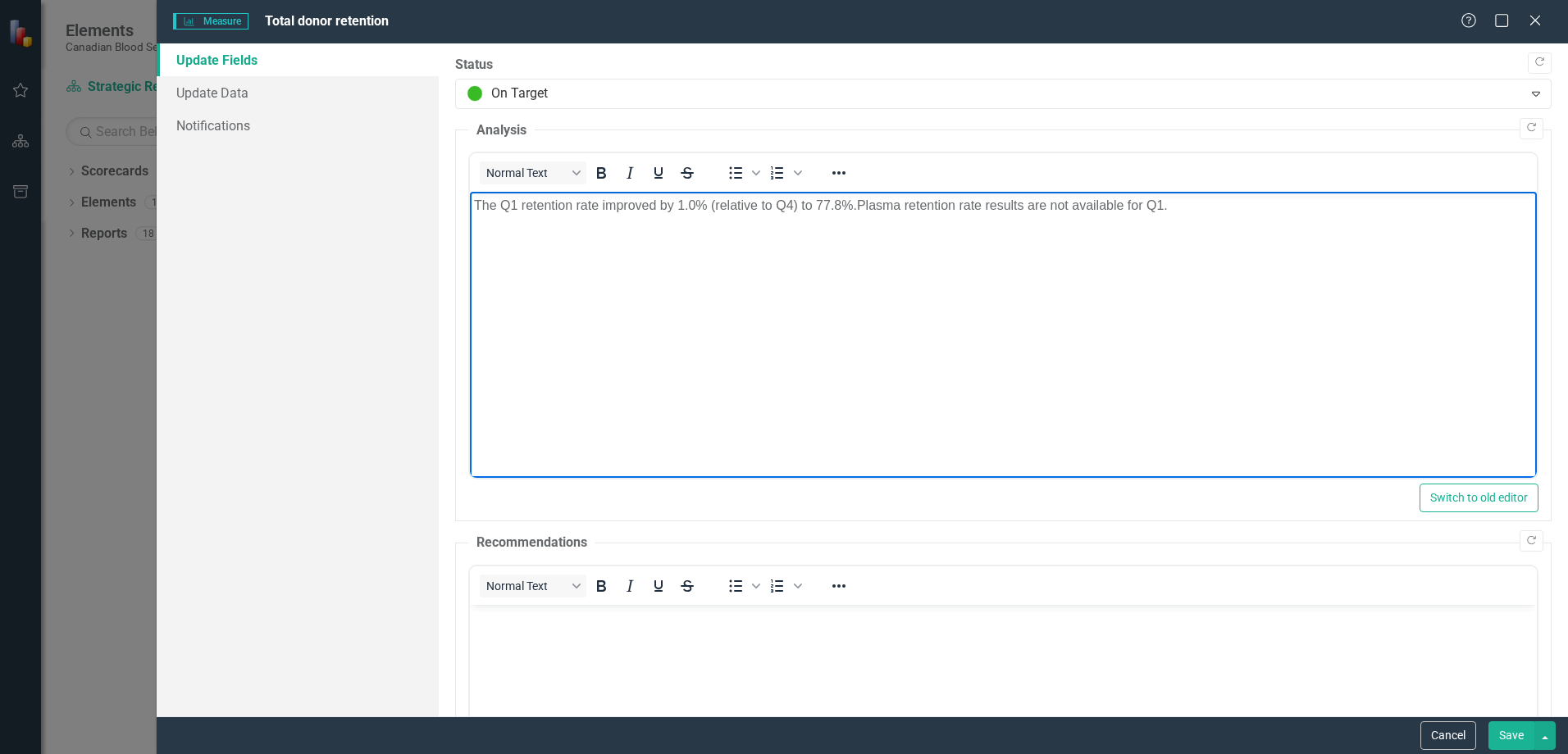 click on "Save" at bounding box center (1511, 735) 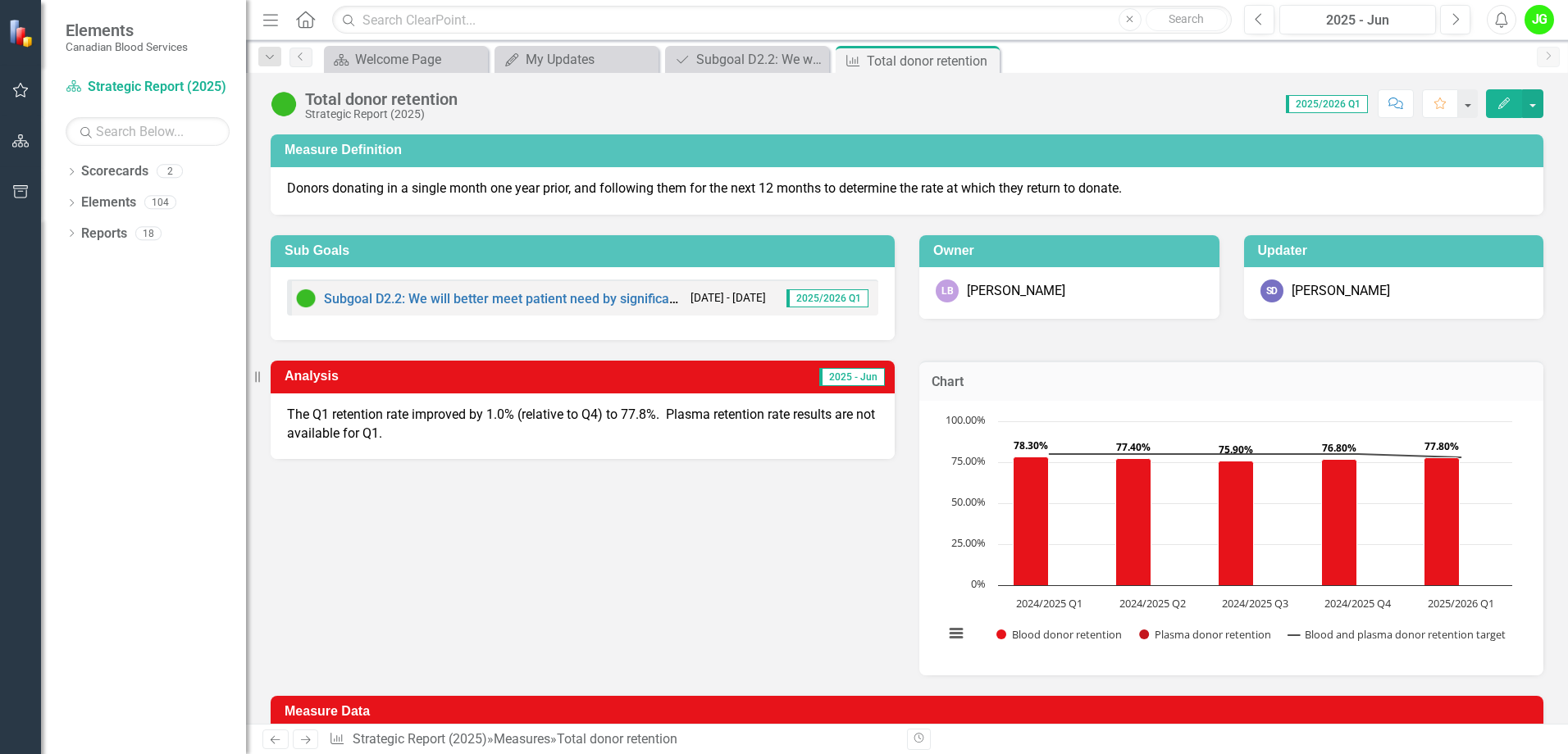 drag, startPoint x: 435, startPoint y: 435, endPoint x: 294, endPoint y: 412, distance: 142.86357 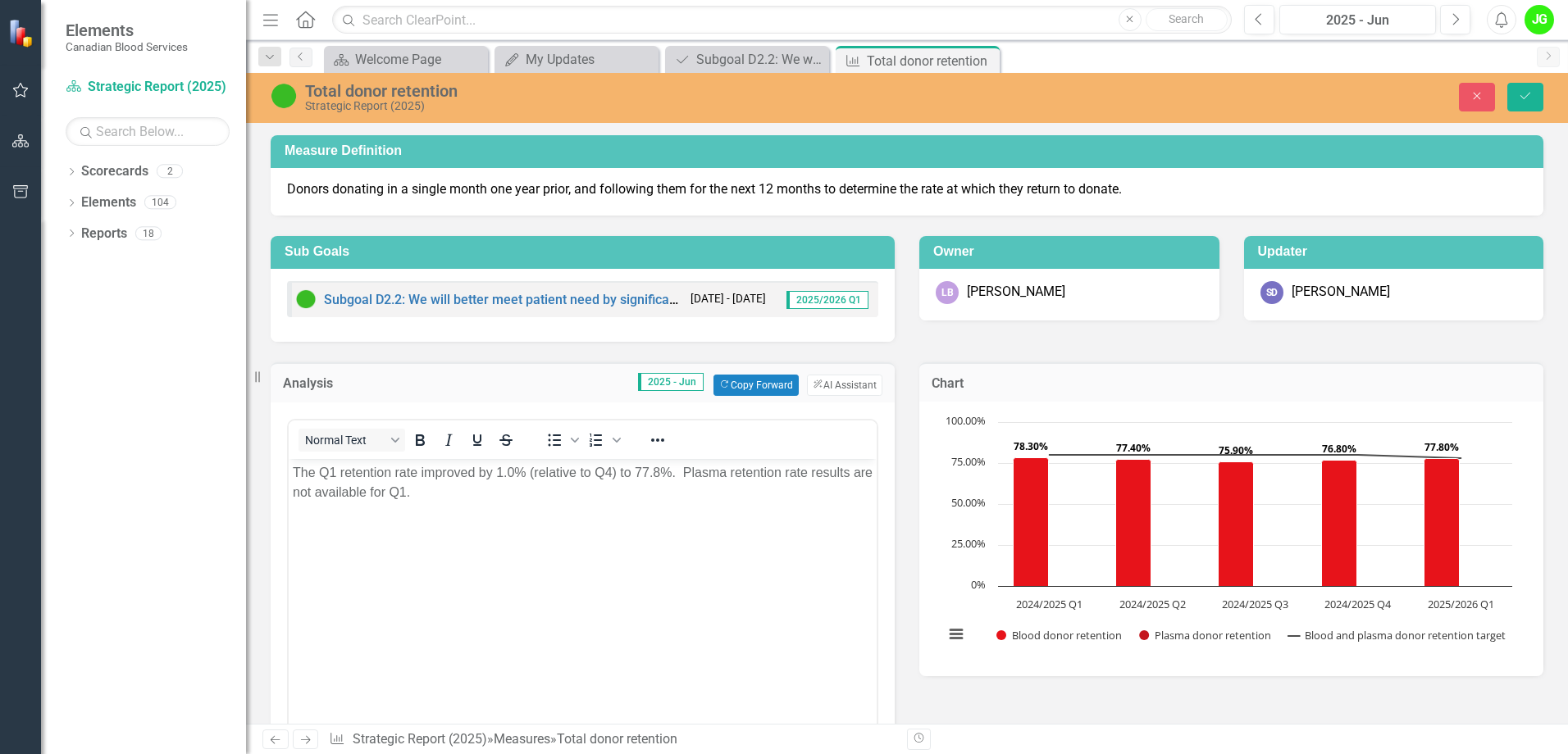 scroll, scrollTop: 0, scrollLeft: 0, axis: both 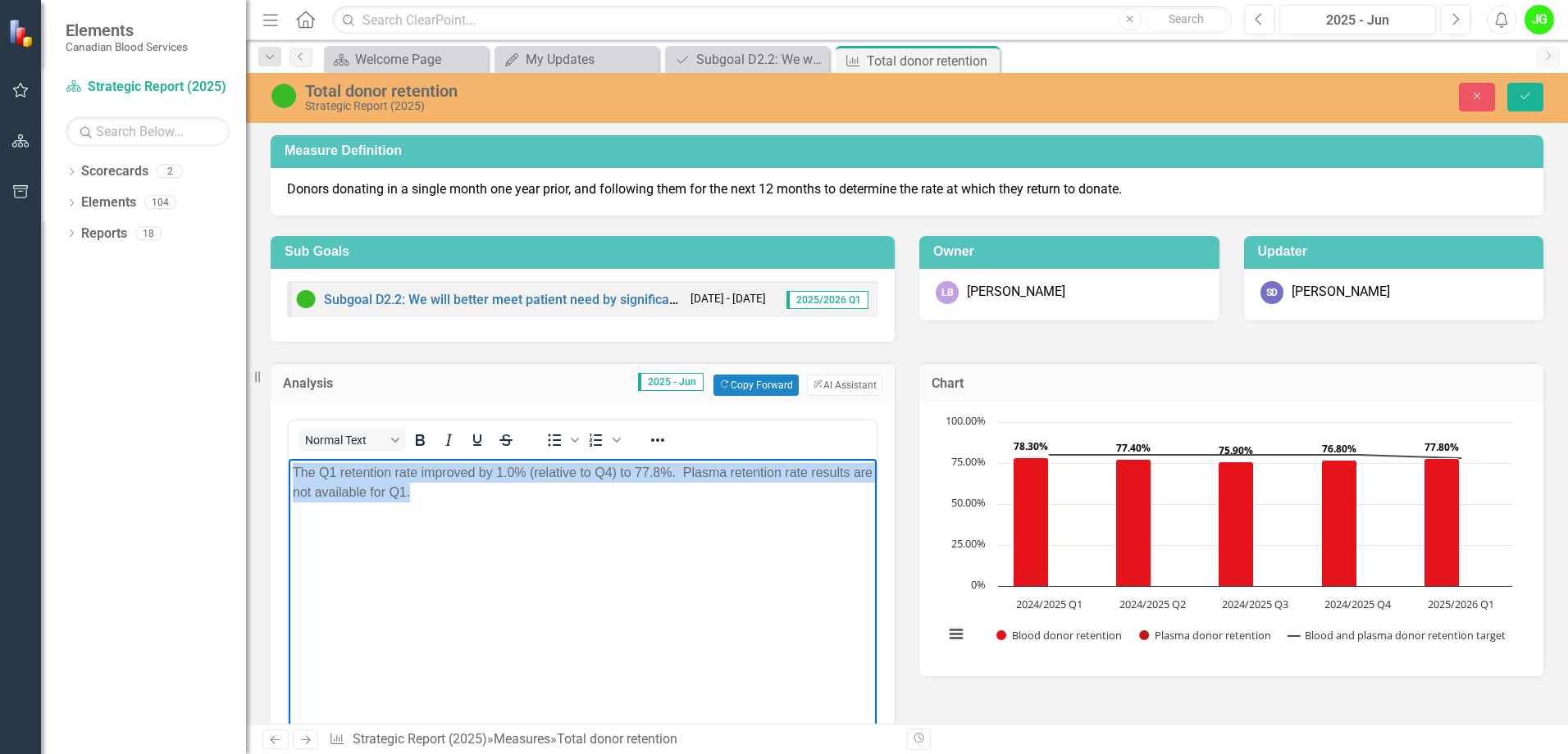 drag, startPoint x: 443, startPoint y: 485, endPoint x: 279, endPoint y: 466, distance: 165.09694 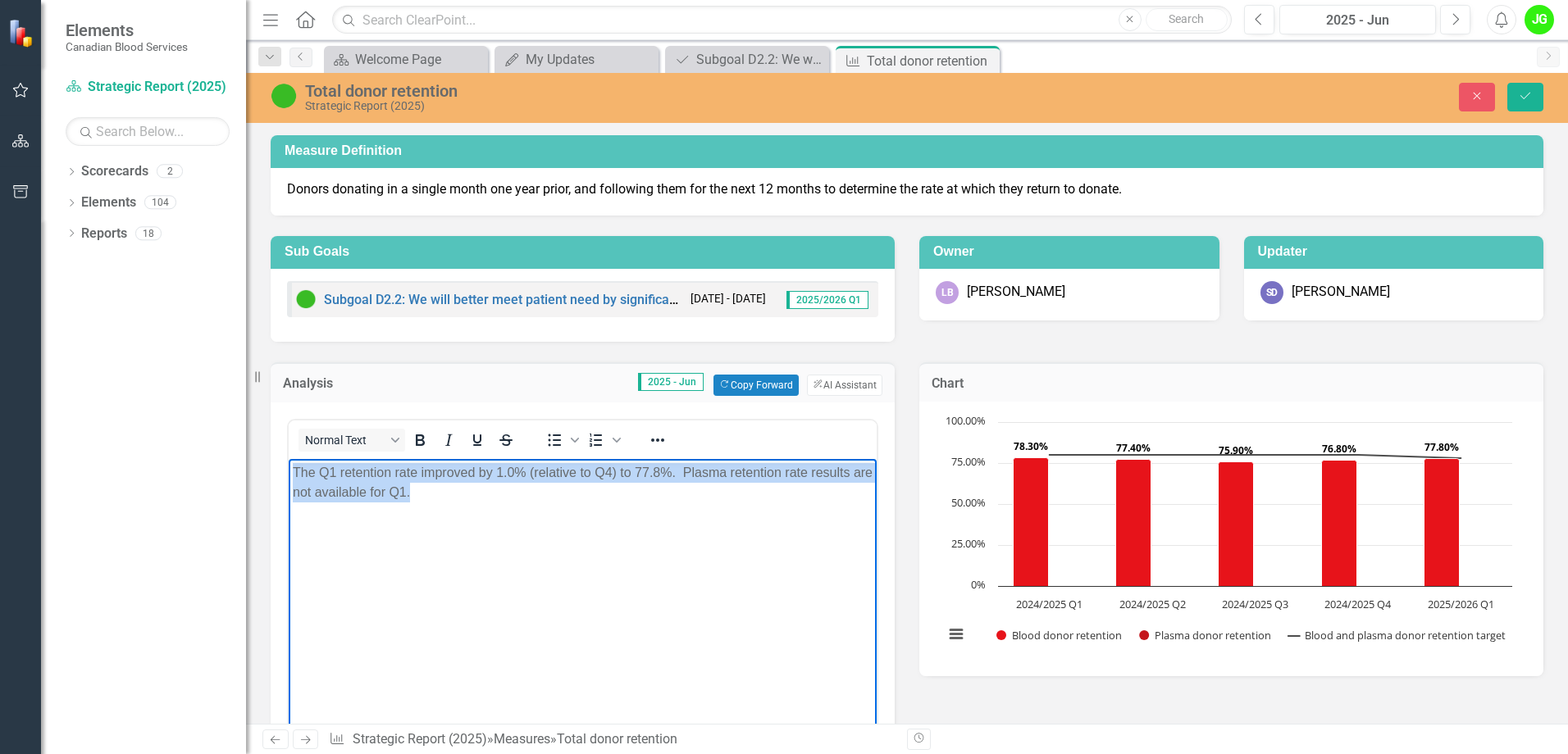 click on "The Q1 retention rate improved by 1.0% (relative to Q4) to 77.8%.  Plasma retention rate results are not available for Q1." at bounding box center (582, 581) 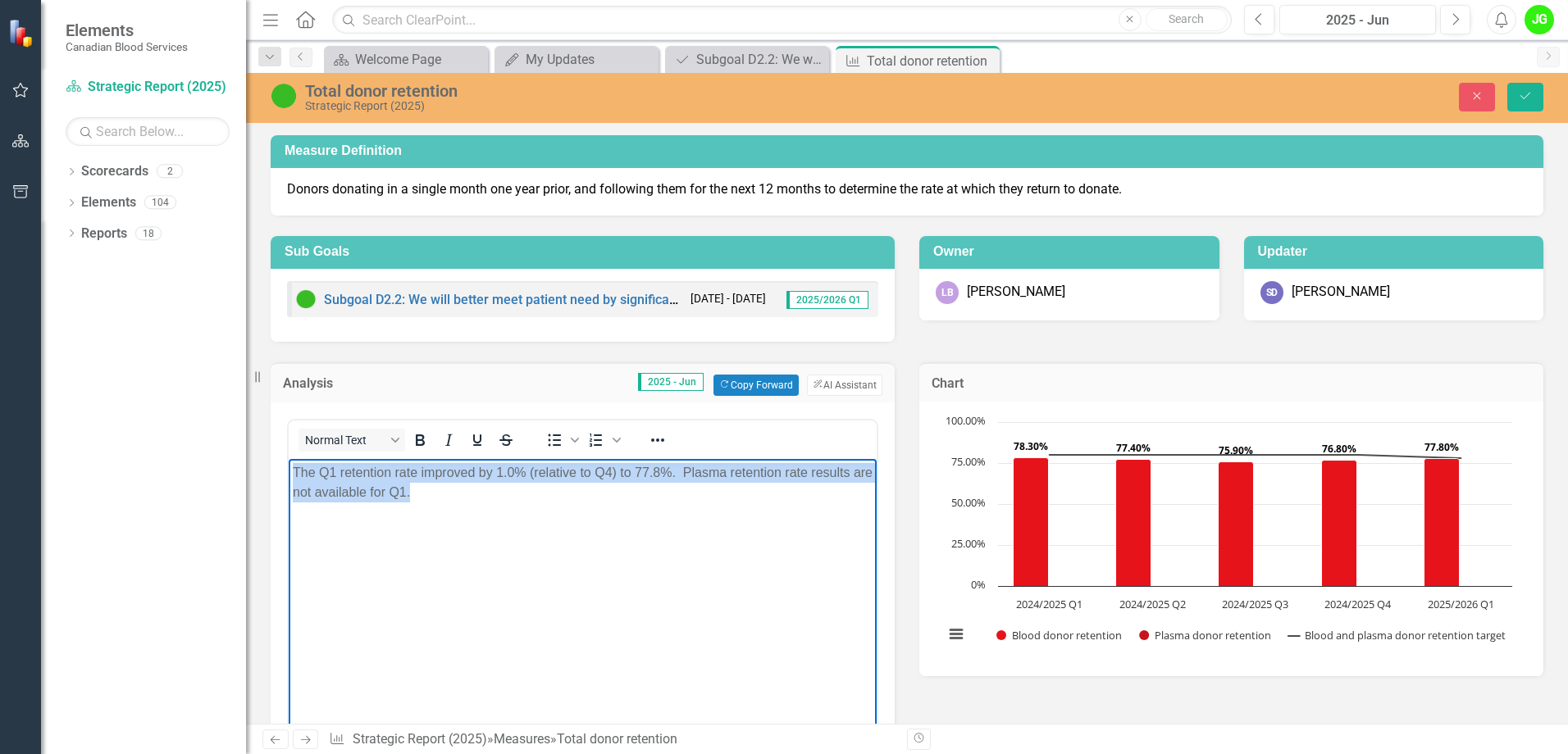 copy on "The Q1 retention rate improved by 1.0% (relative to Q4) to 77.8%.  Plasma retention rate results are not available for Q1." 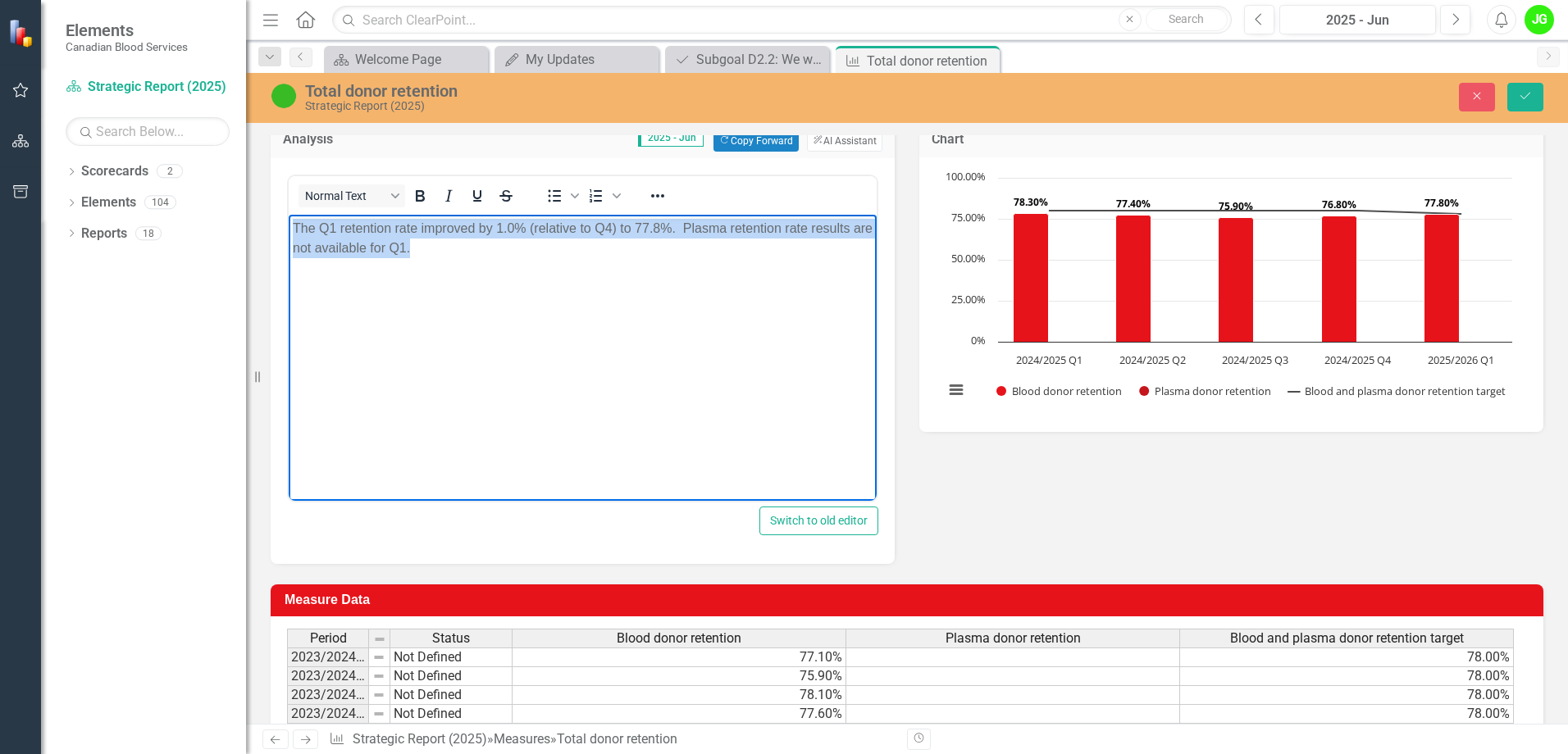 scroll, scrollTop: 246, scrollLeft: 0, axis: vertical 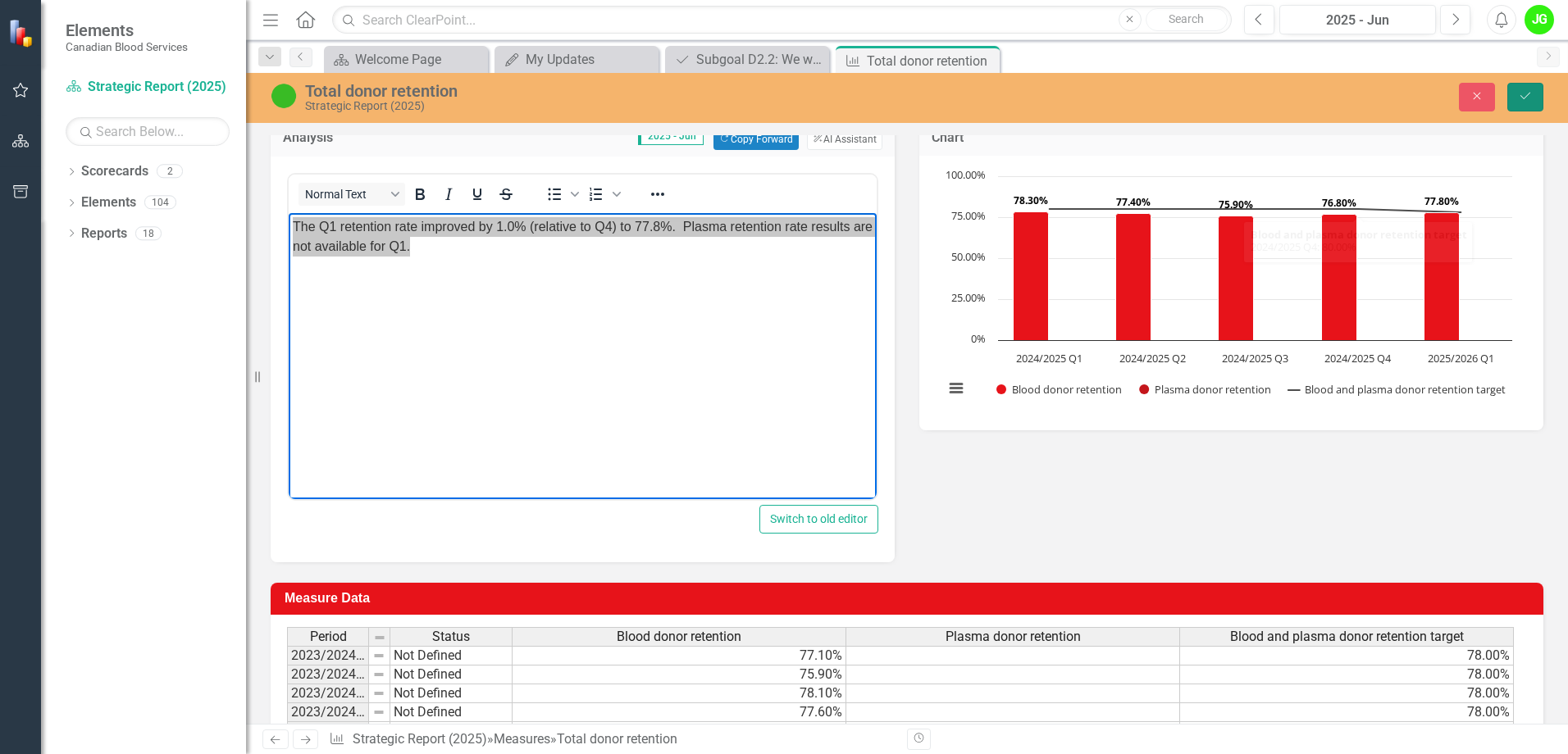 click on "Save" 